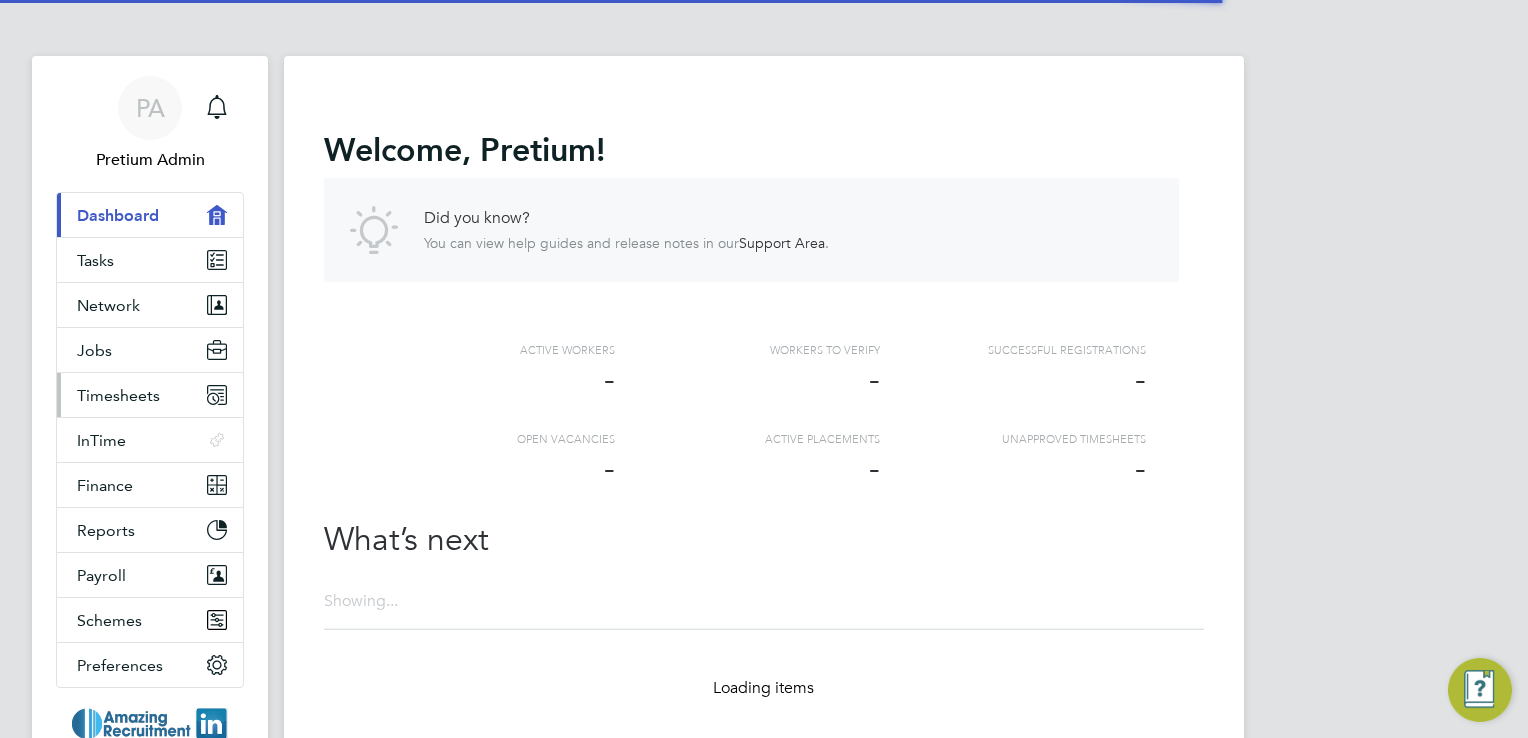 scroll, scrollTop: 0, scrollLeft: 0, axis: both 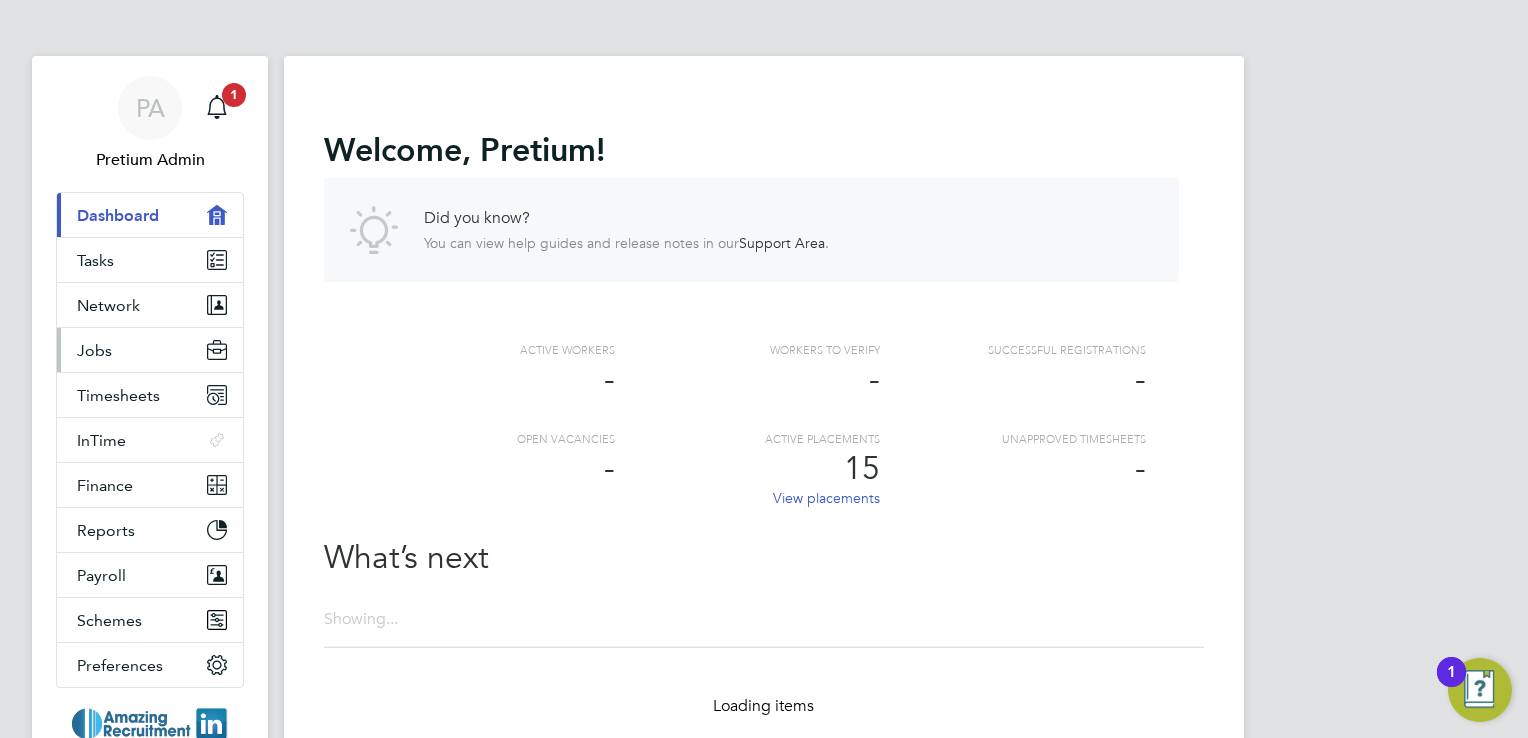 click on "Jobs" at bounding box center (150, 350) 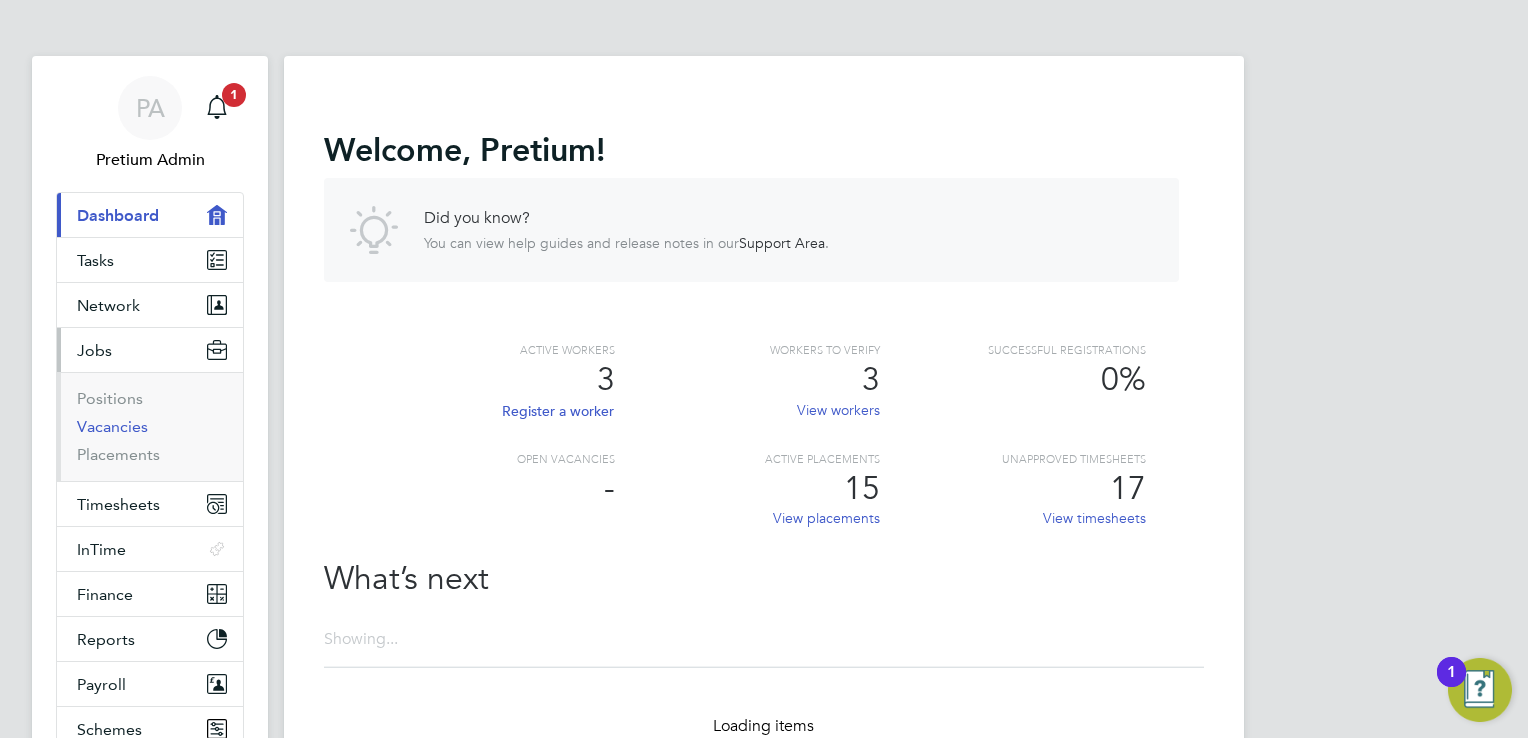 click on "Vacancies" at bounding box center (112, 426) 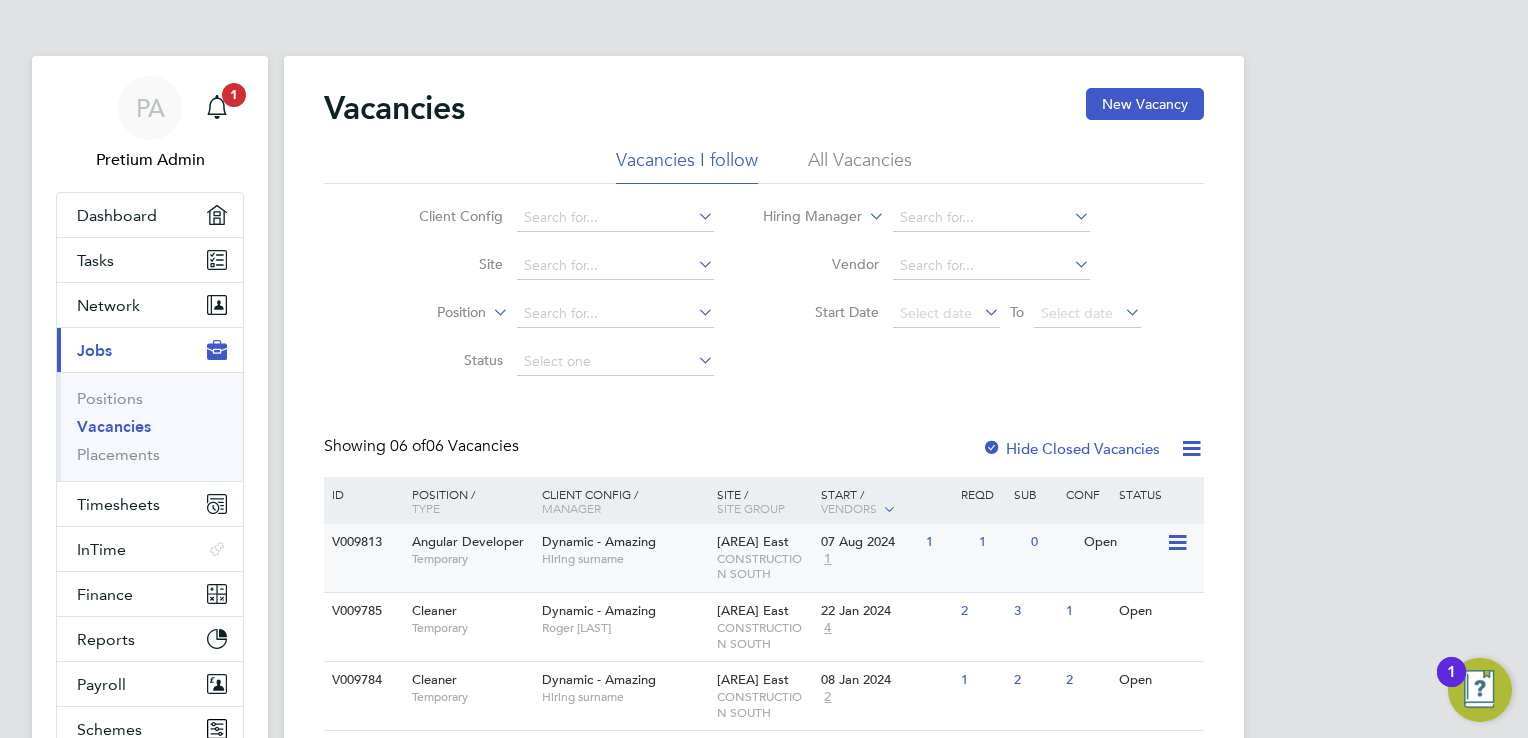 click on "Hiring [SURNAME]" 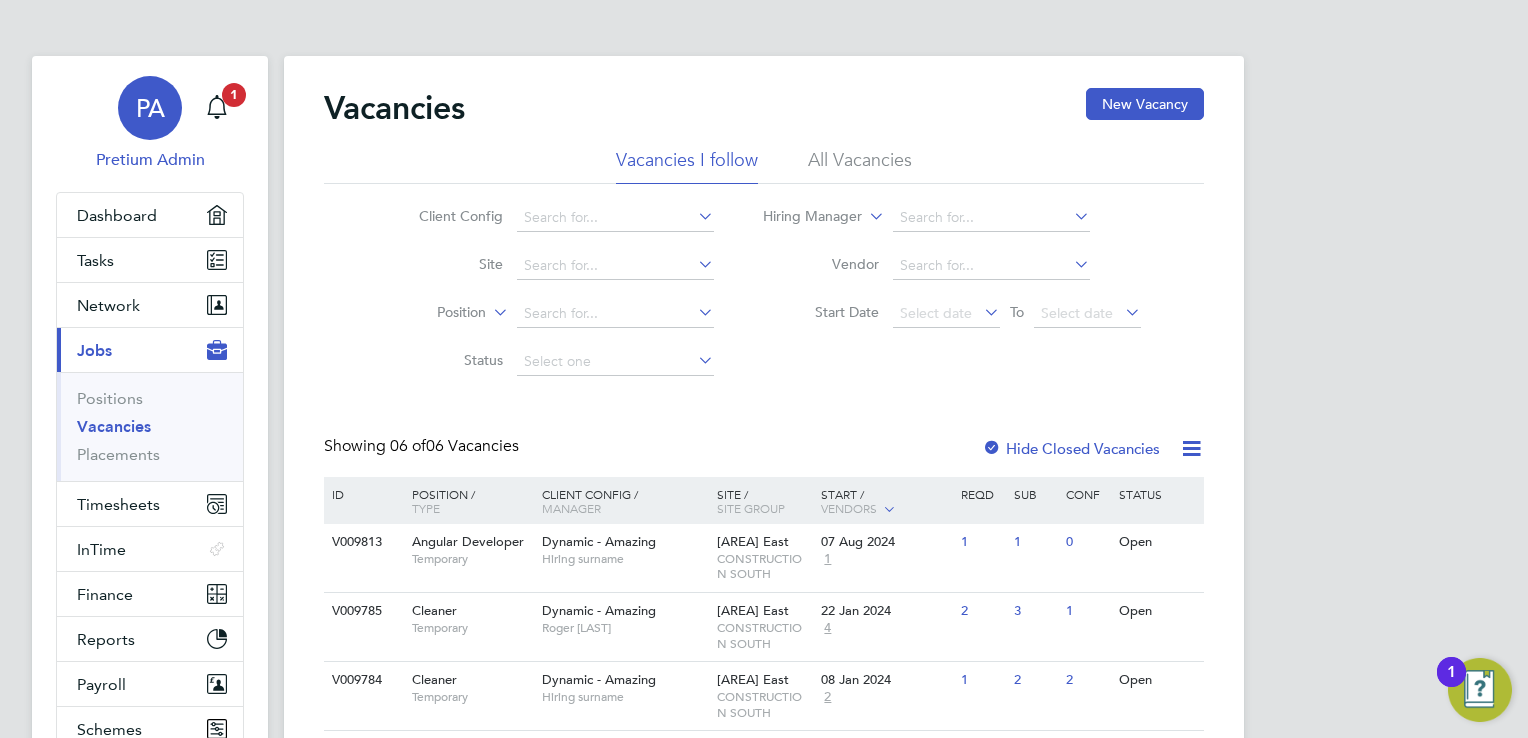 click on "PA" at bounding box center (150, 108) 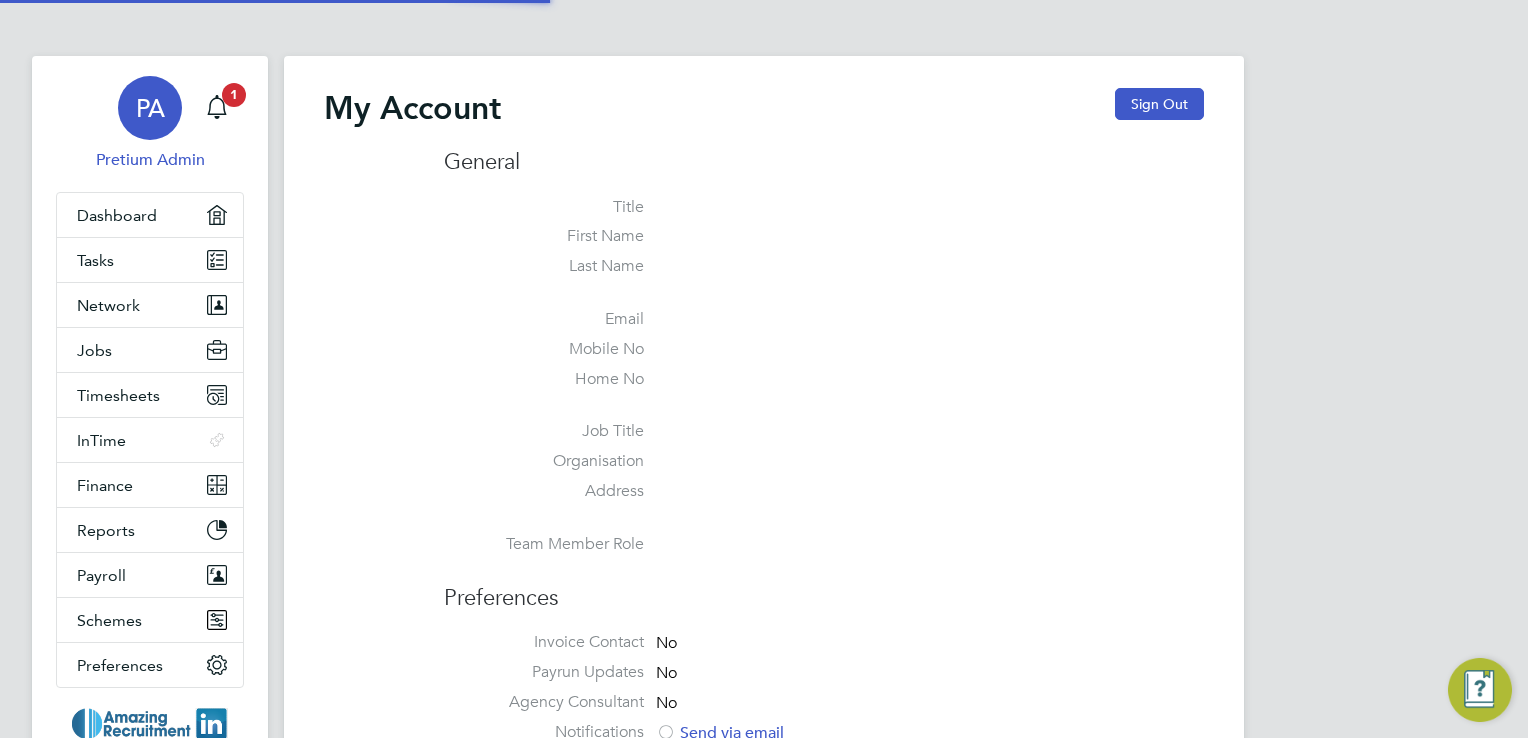type on "Engage2@pretiumresourcing.co.uk" 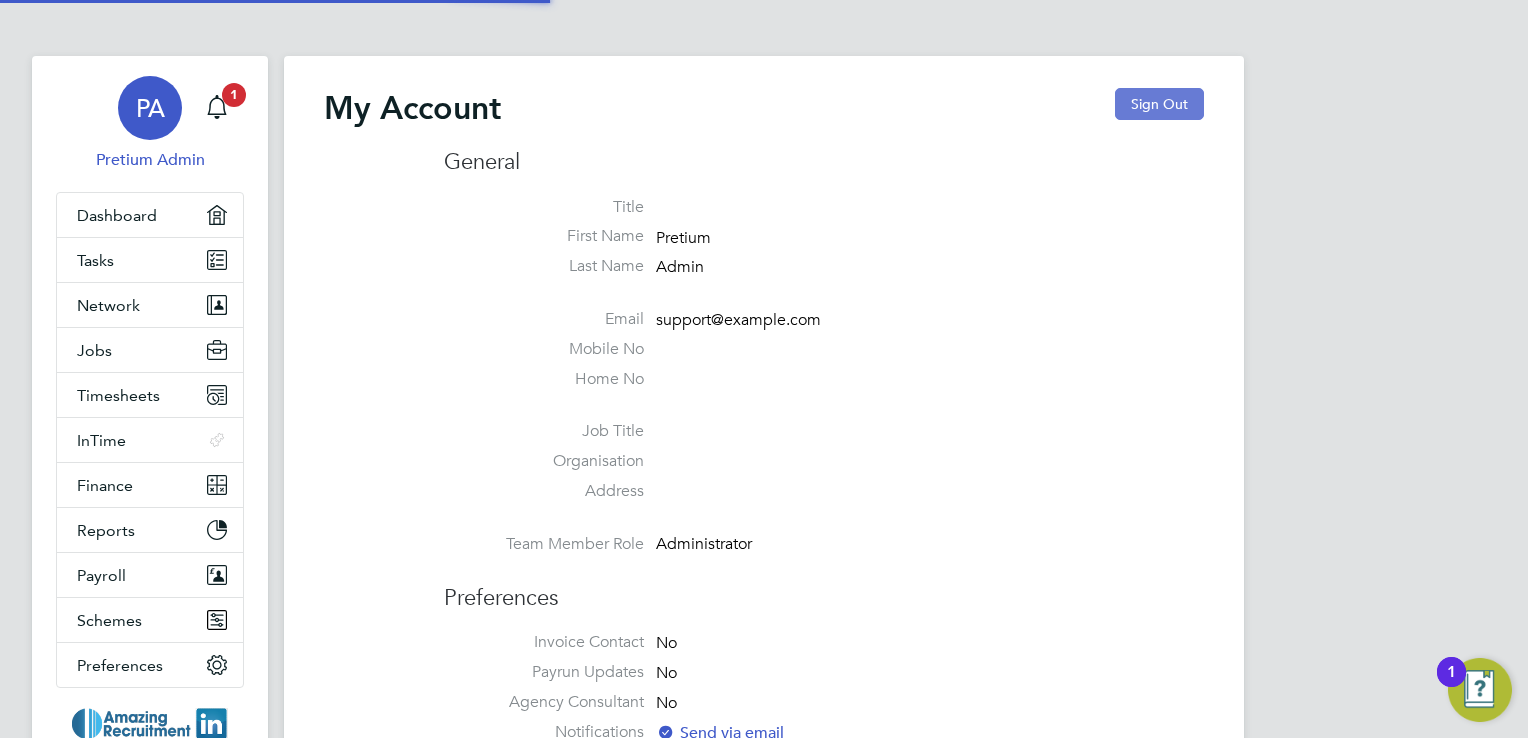 click on "Sign Out" at bounding box center (1159, 104) 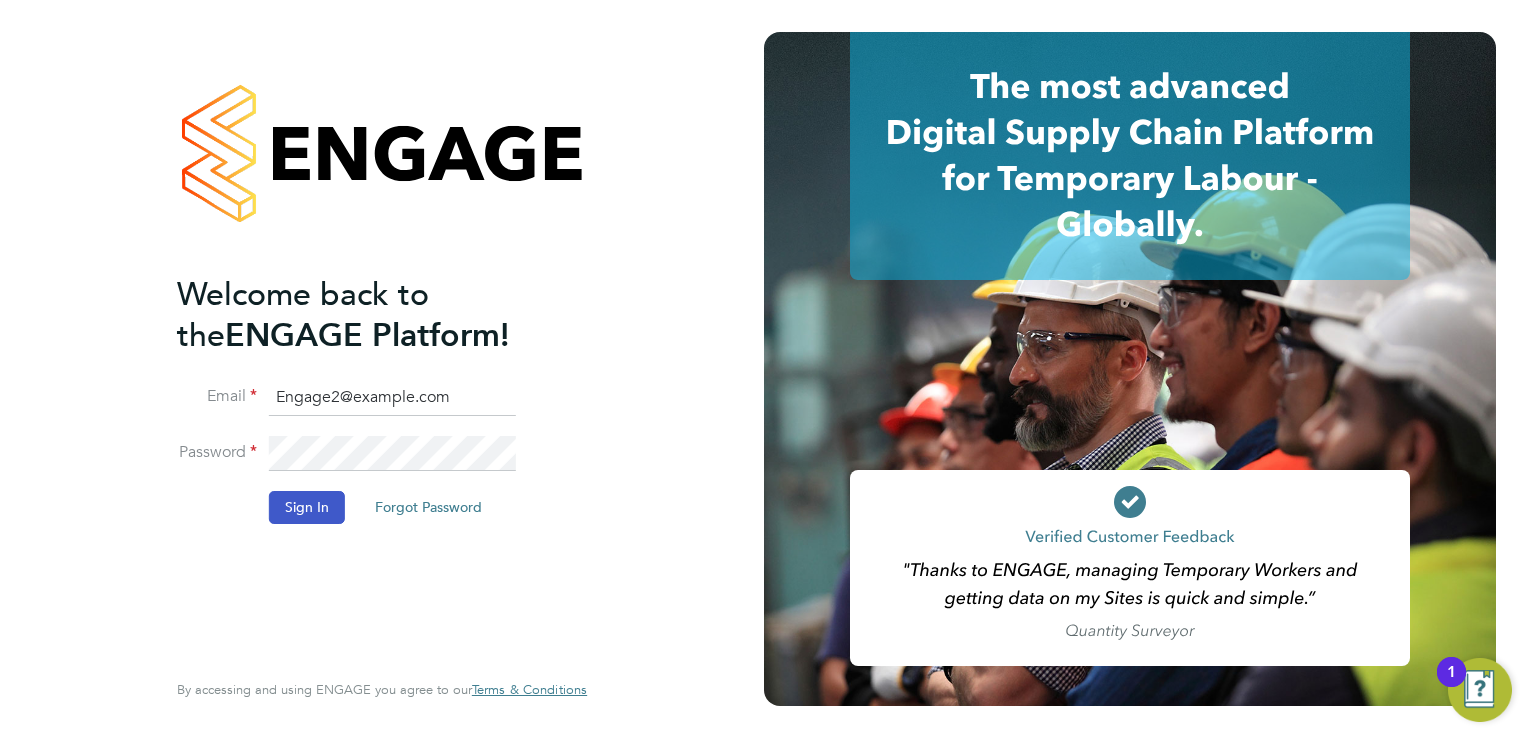 click on "Engage2@pretiumresourcing.co.uk" 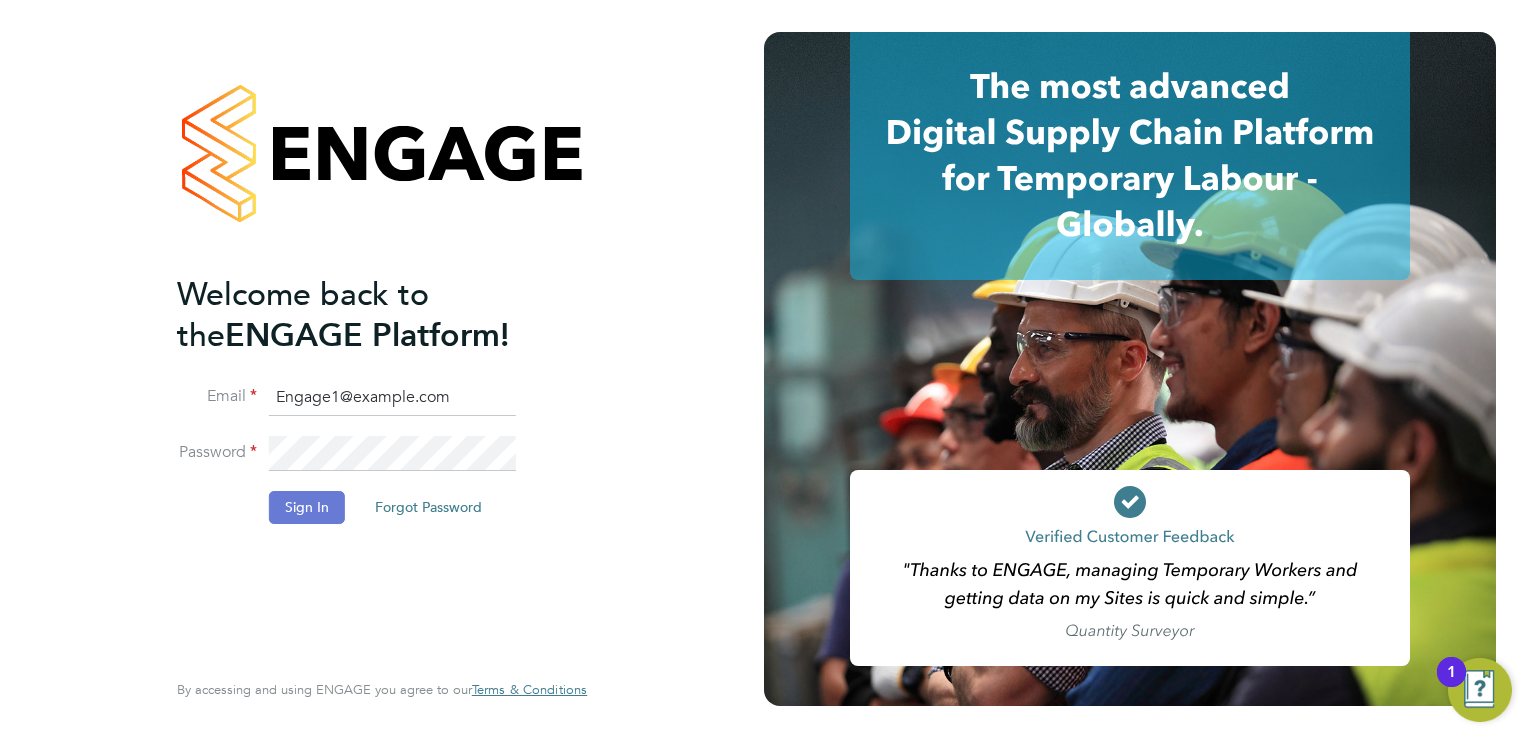 click on "Sign In" 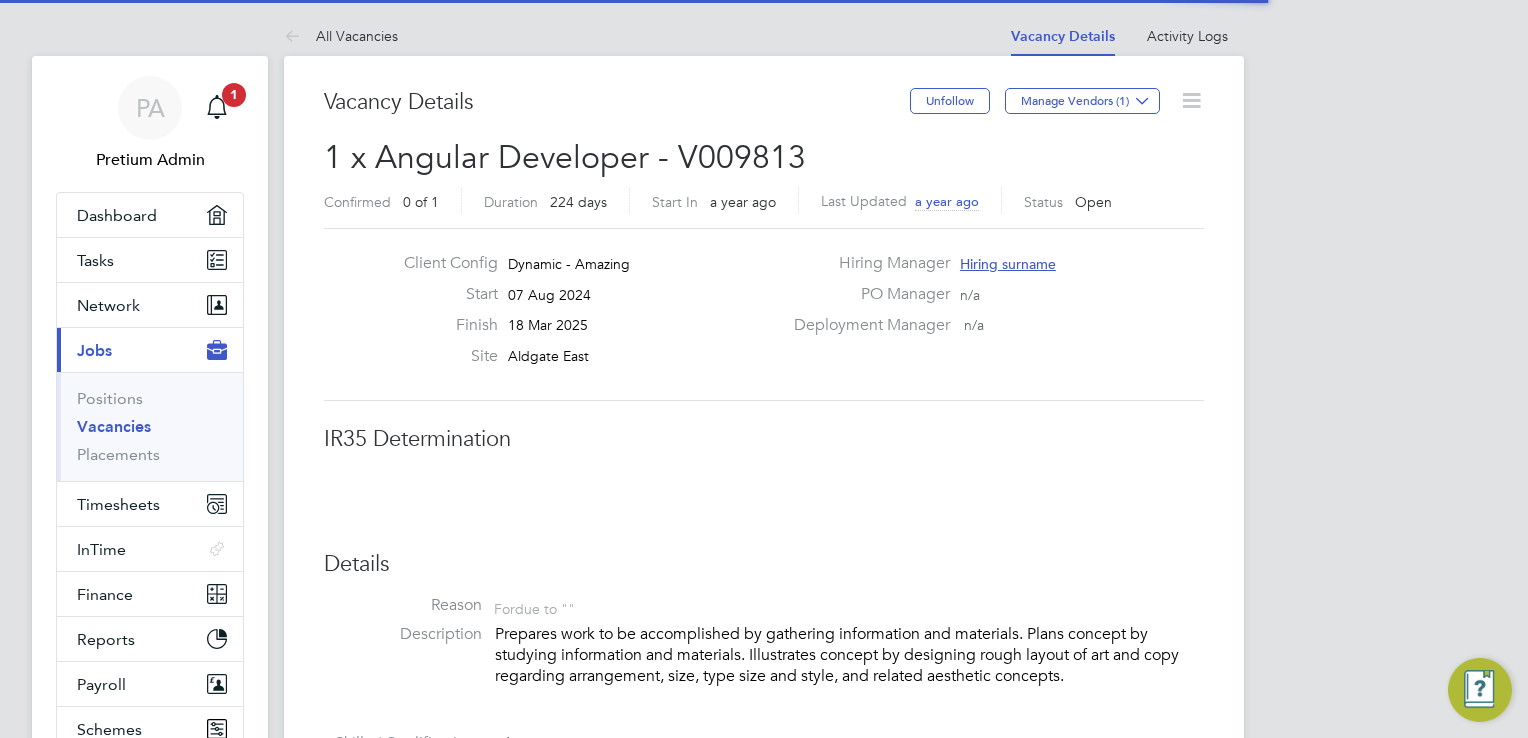 scroll, scrollTop: 0, scrollLeft: 0, axis: both 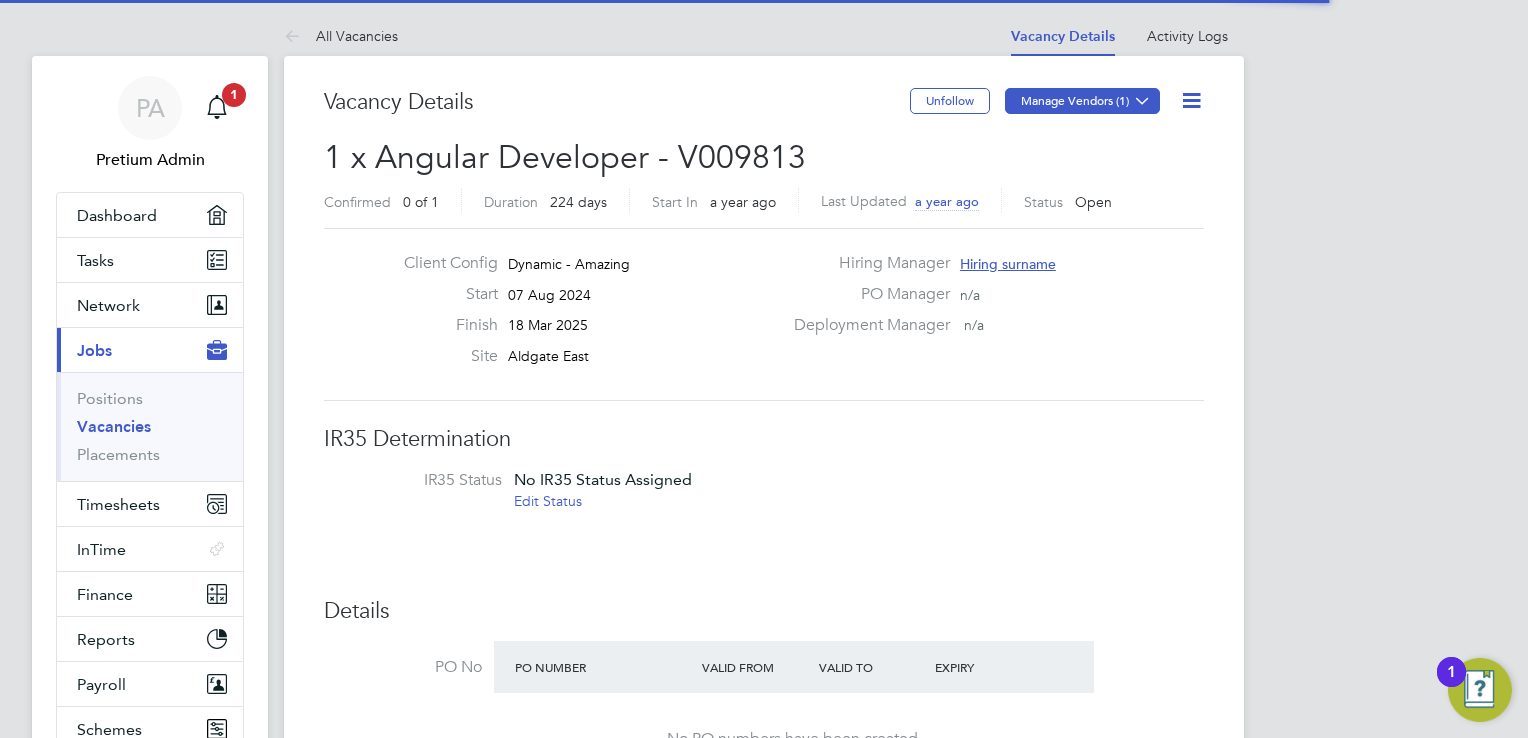 click 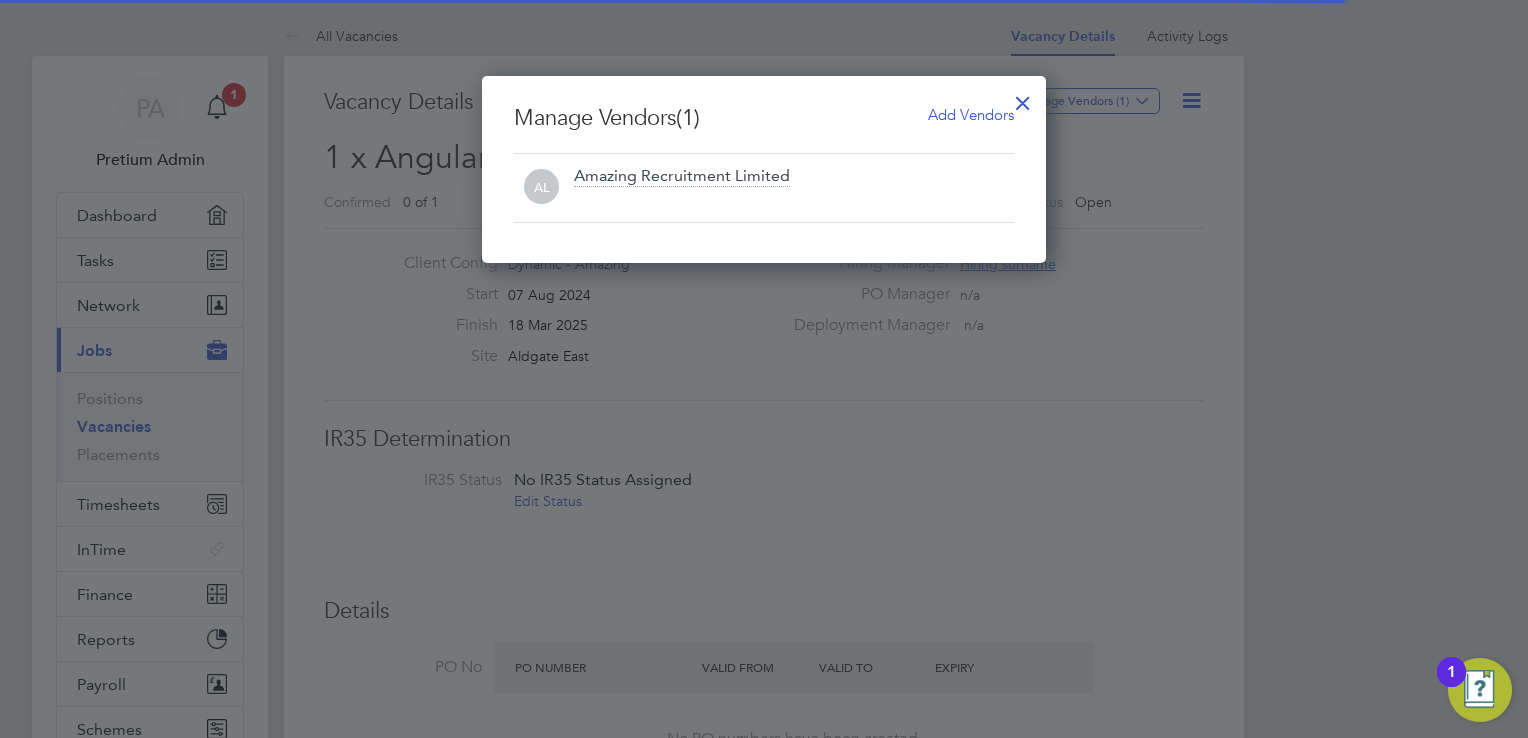 scroll, scrollTop: 9, scrollLeft: 10, axis: both 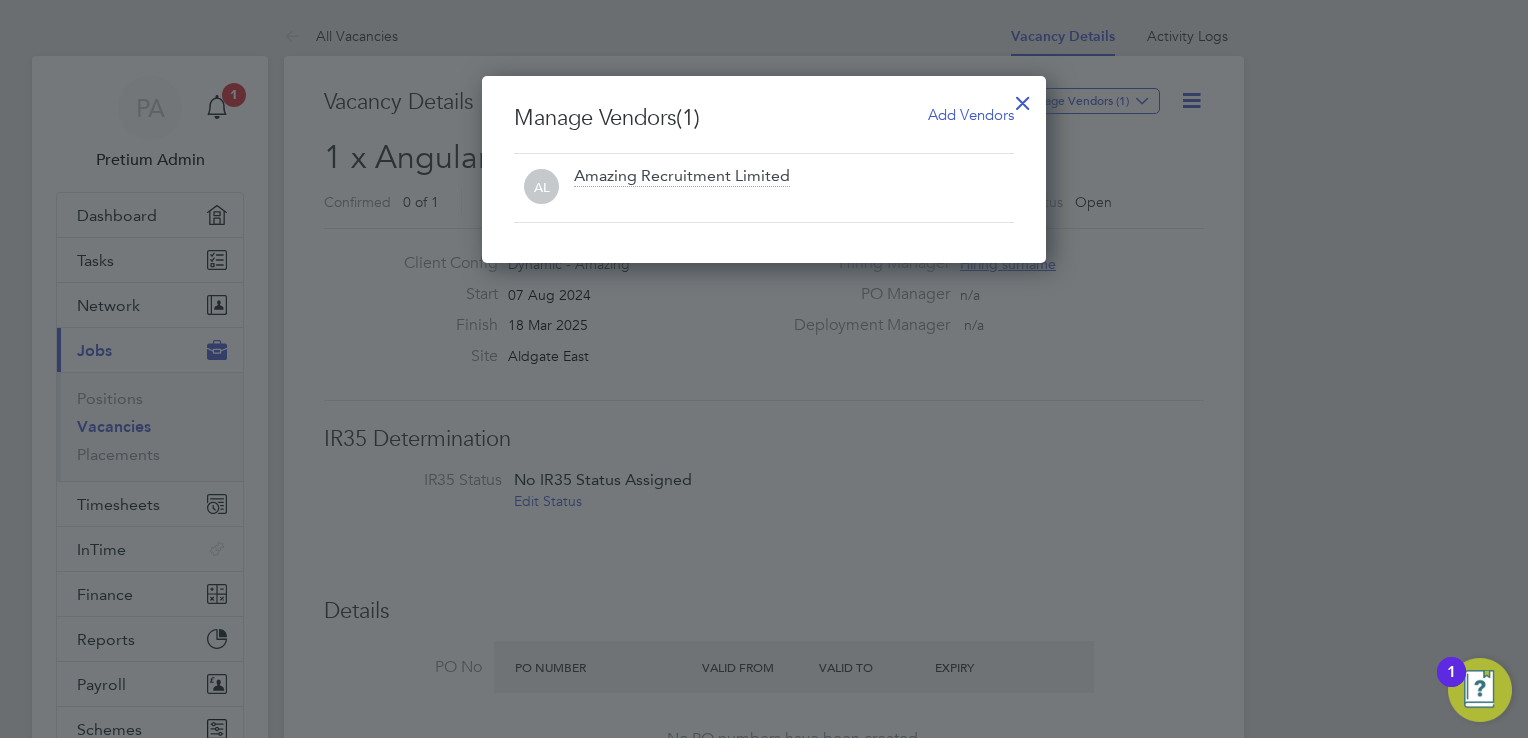 click at bounding box center [1023, 98] 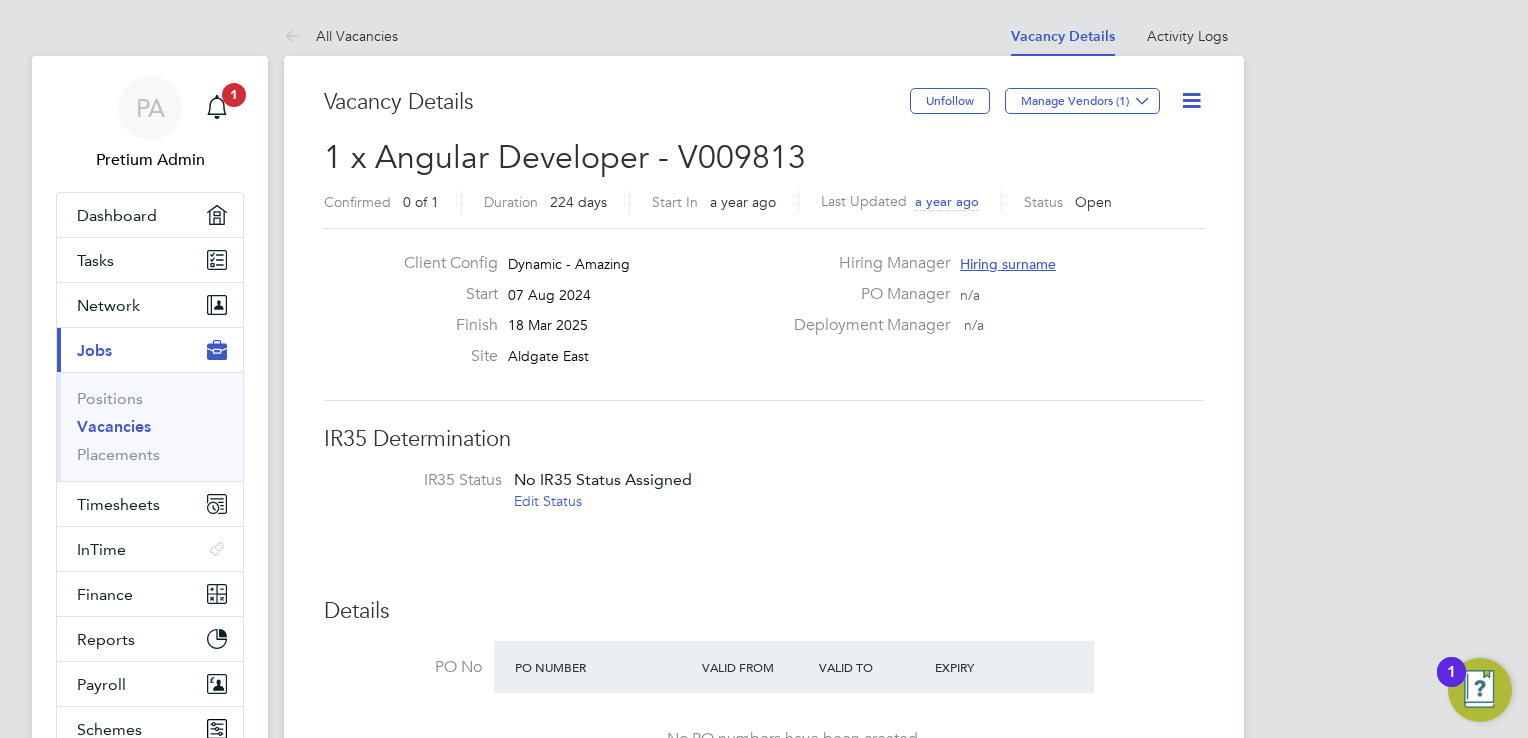 click on "Details" 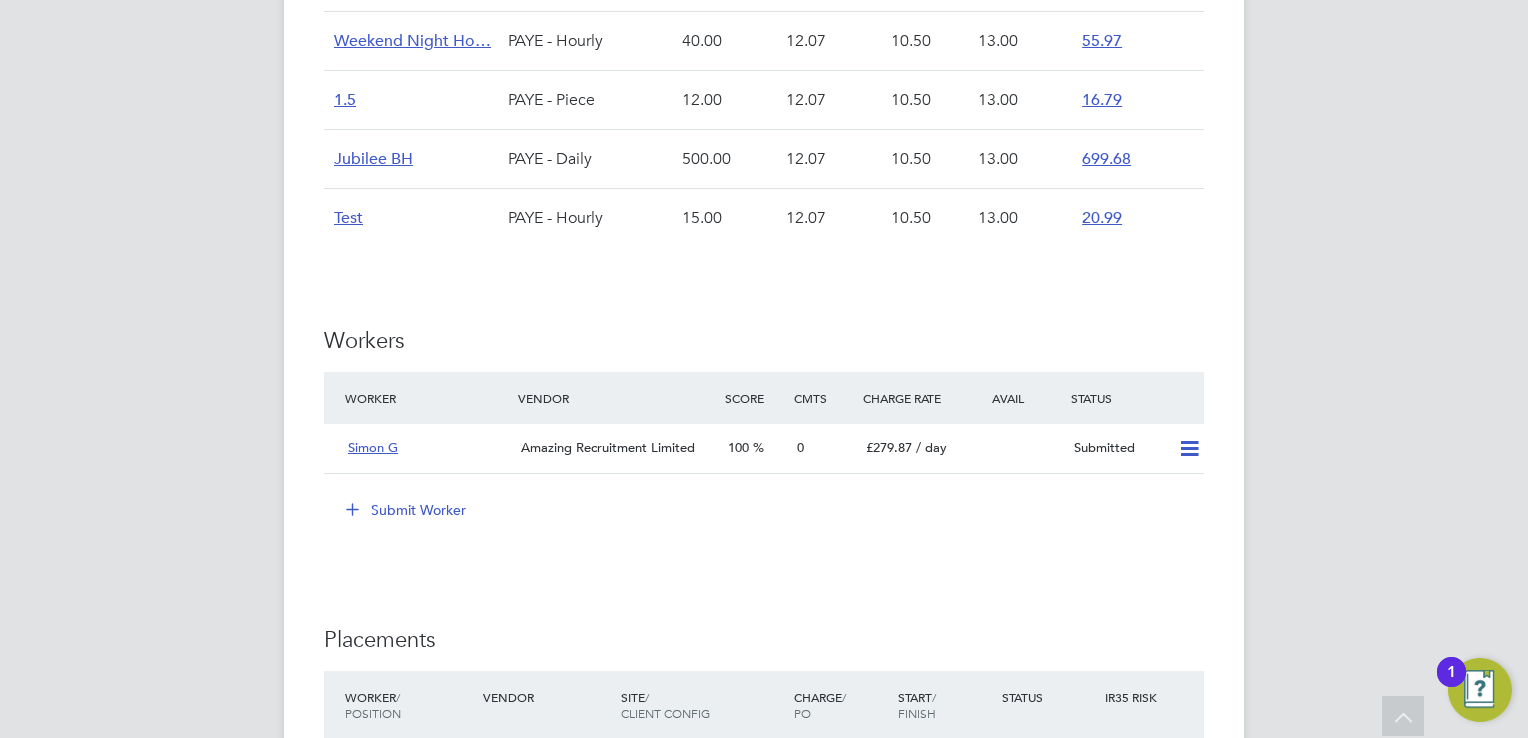 scroll, scrollTop: 1560, scrollLeft: 0, axis: vertical 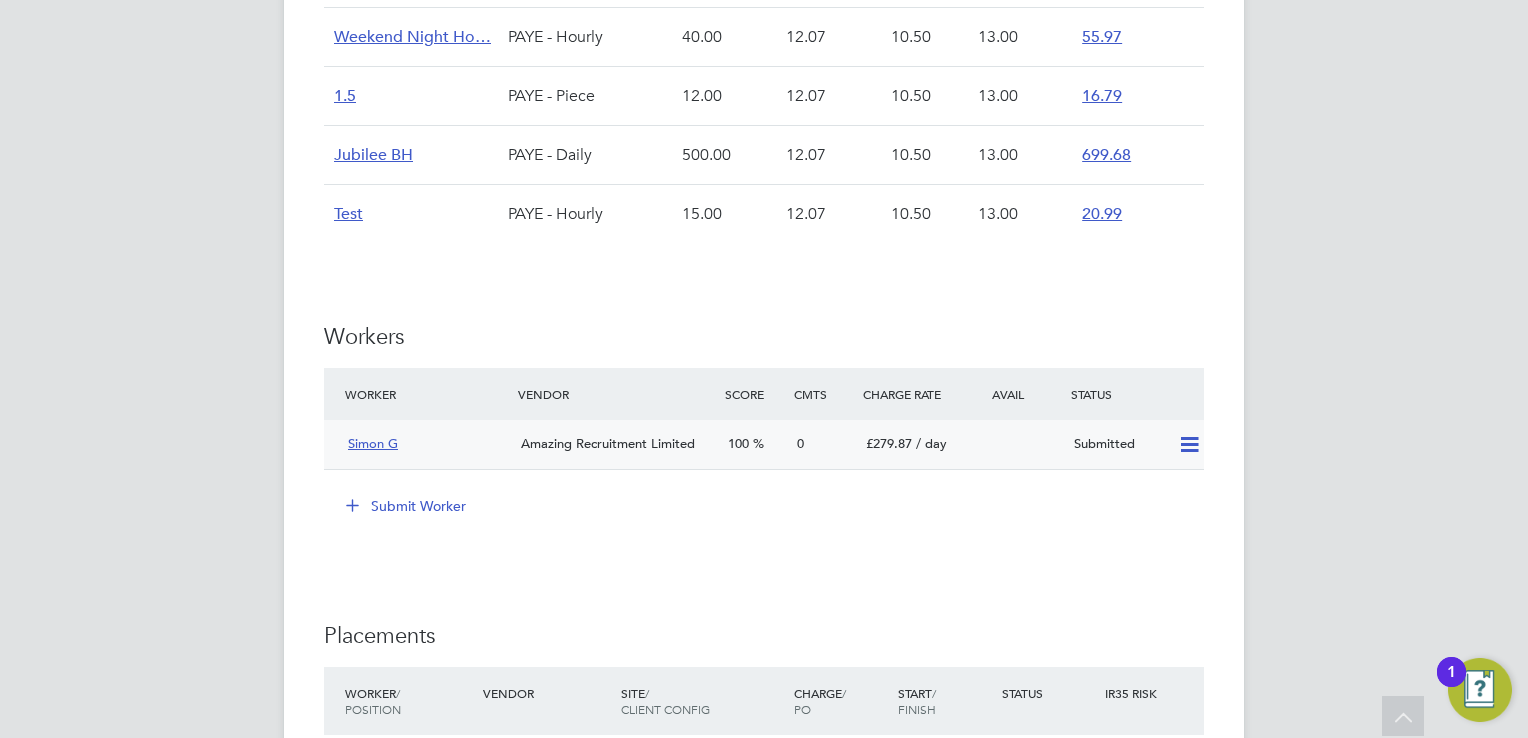 click 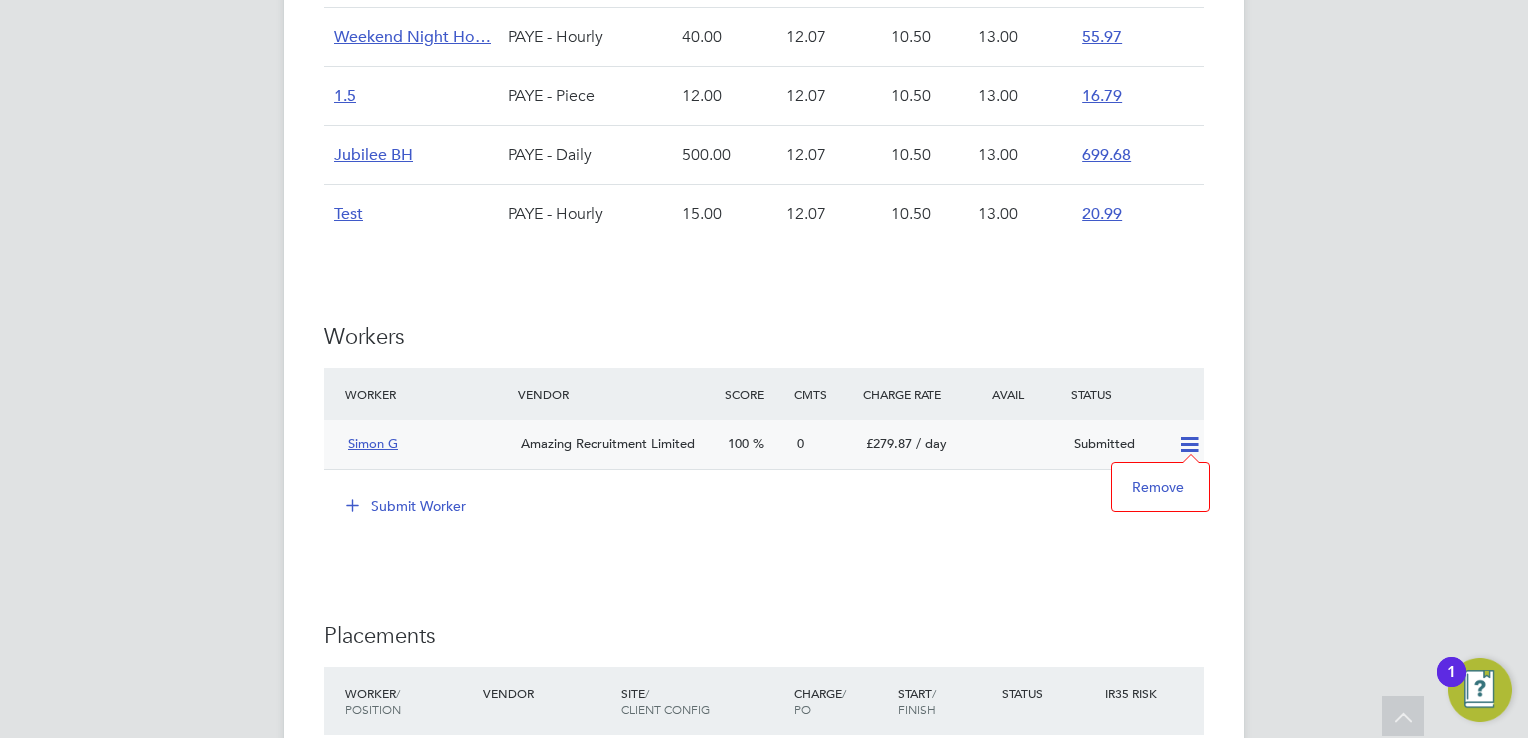 click on "Submit Worker" 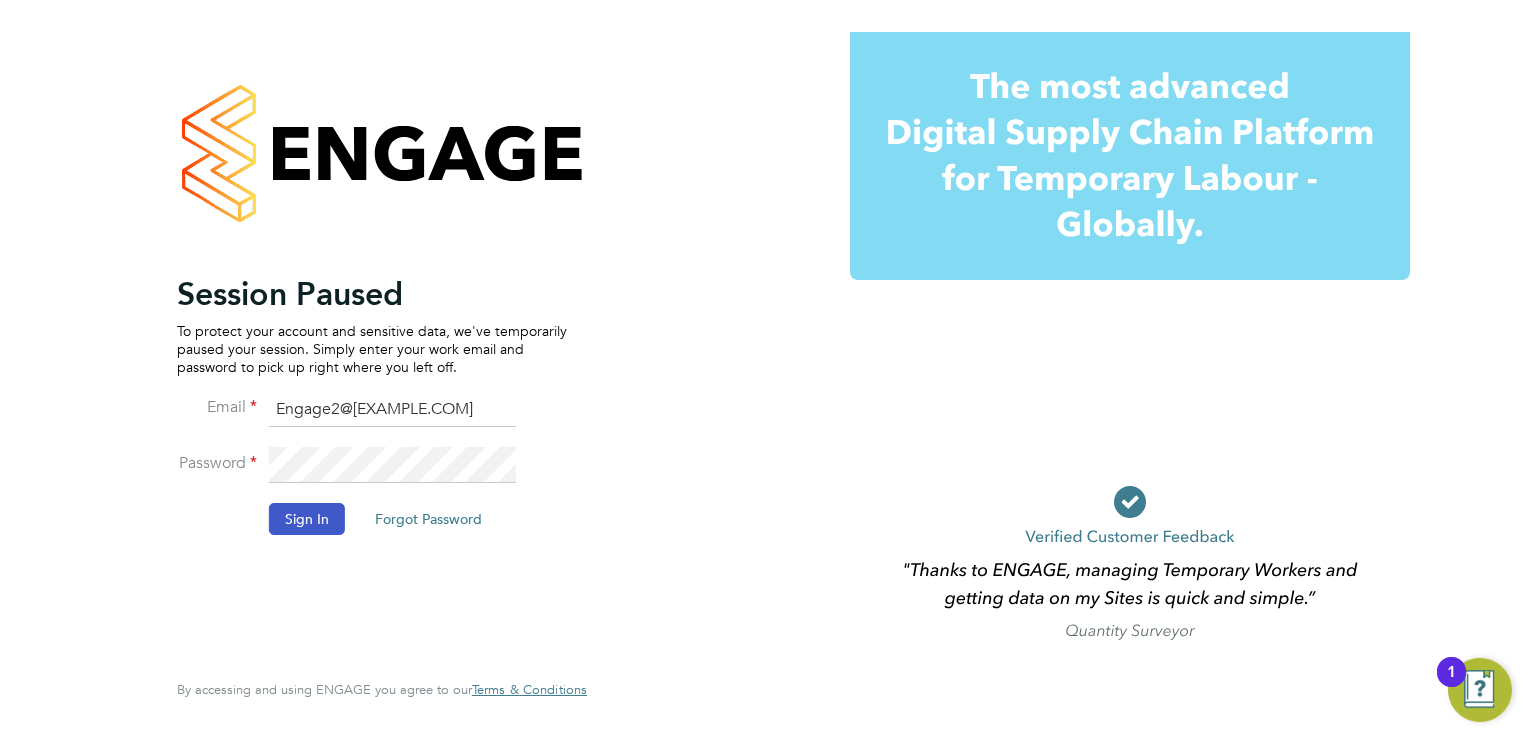 scroll, scrollTop: 0, scrollLeft: 0, axis: both 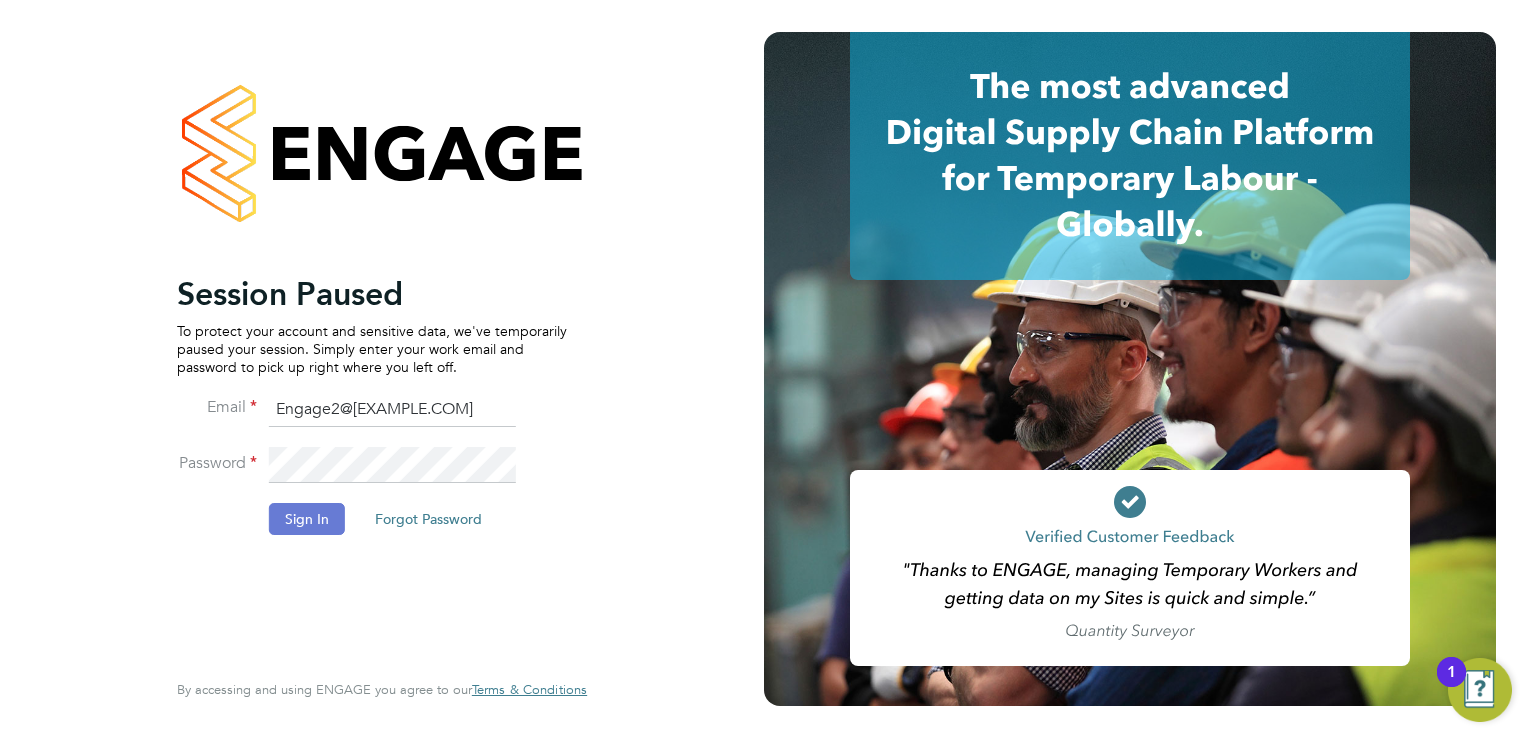 click on "Sign In" 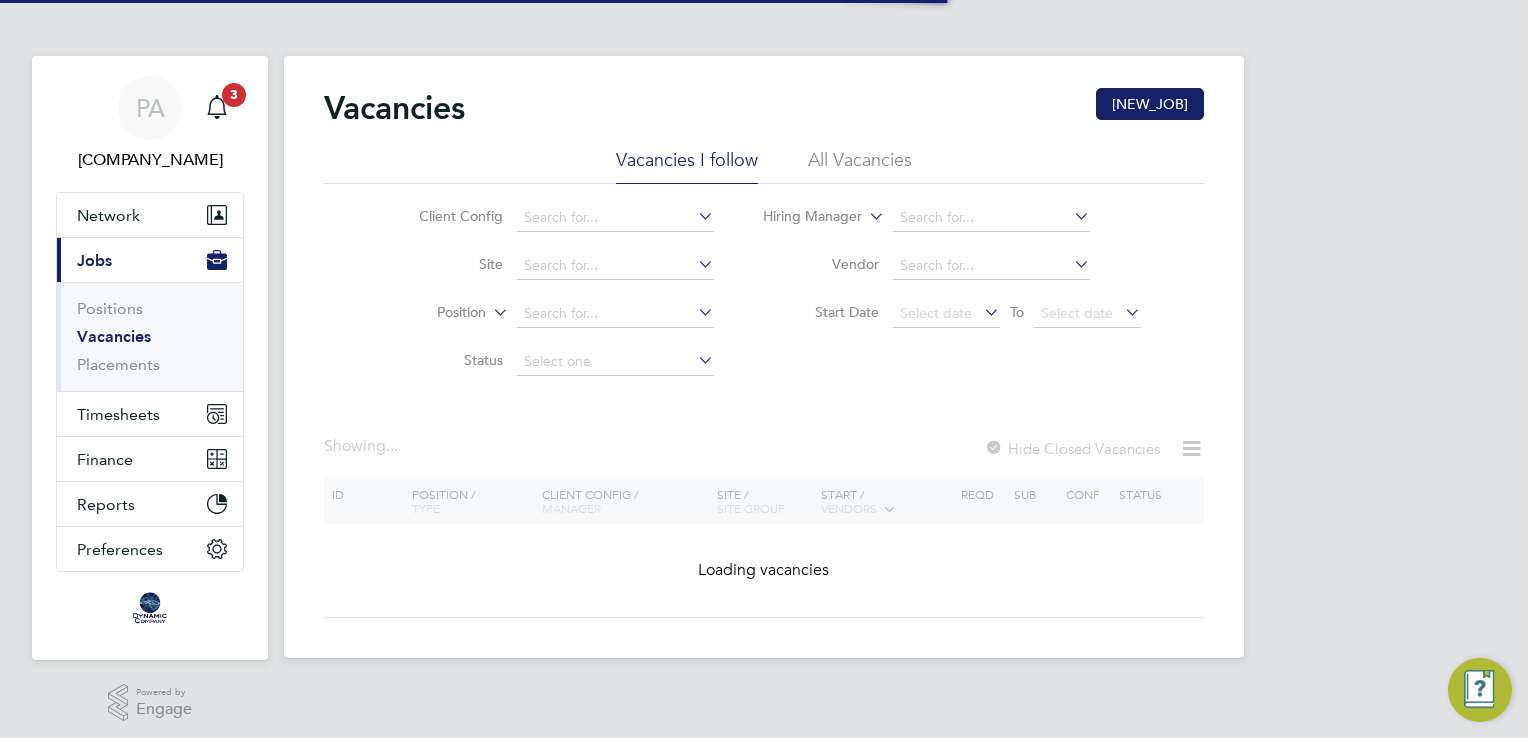 scroll, scrollTop: 0, scrollLeft: 0, axis: both 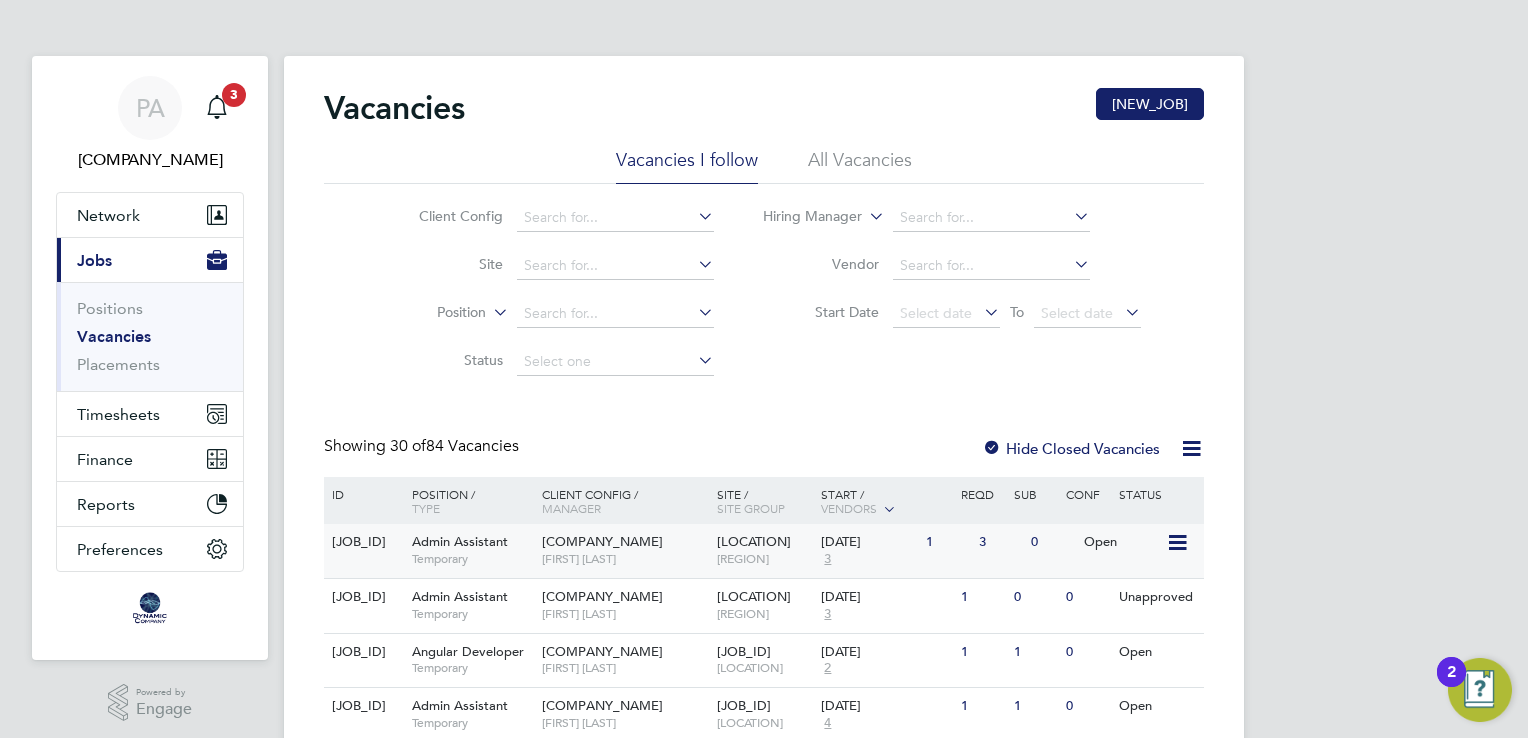 click on "[FIRST] [LAST]" 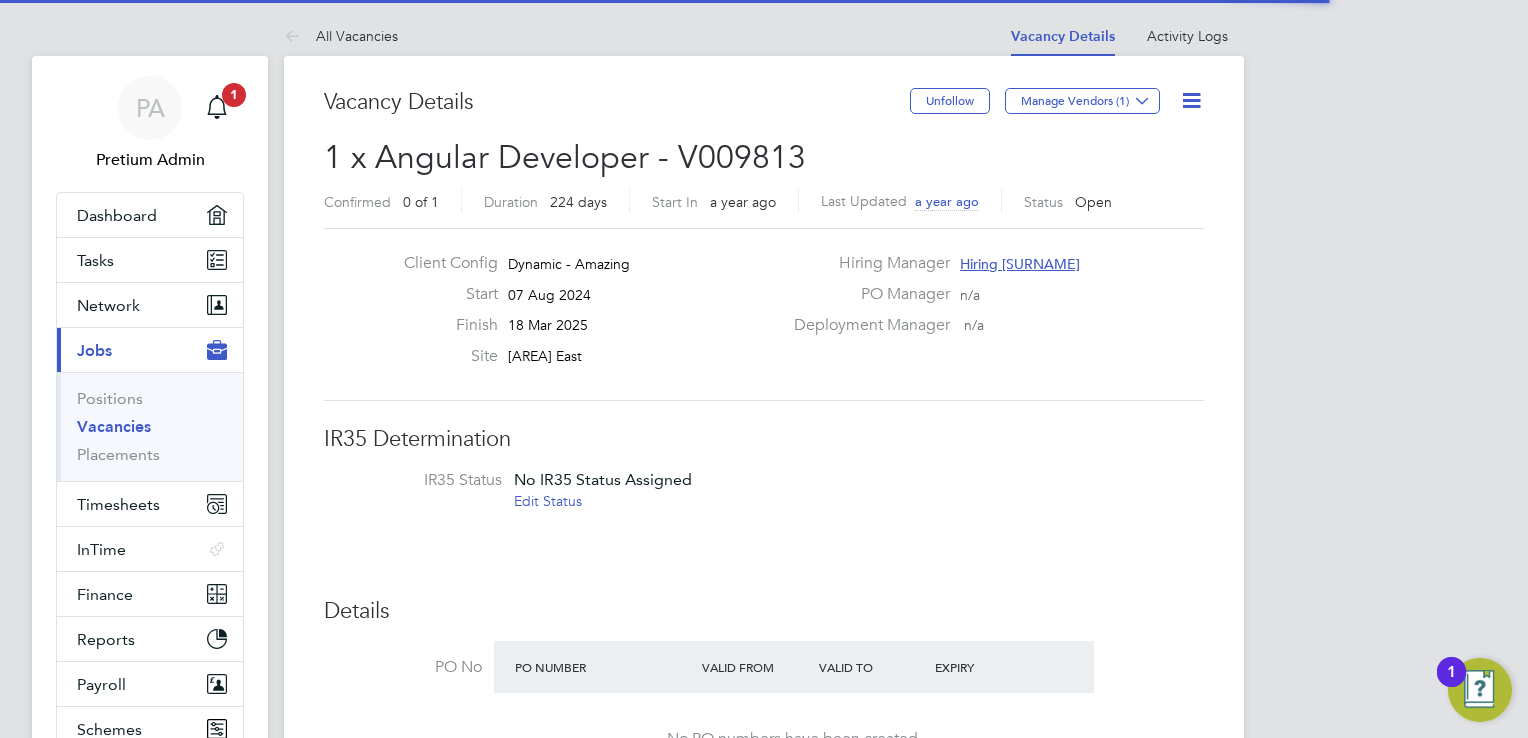 scroll, scrollTop: 0, scrollLeft: 0, axis: both 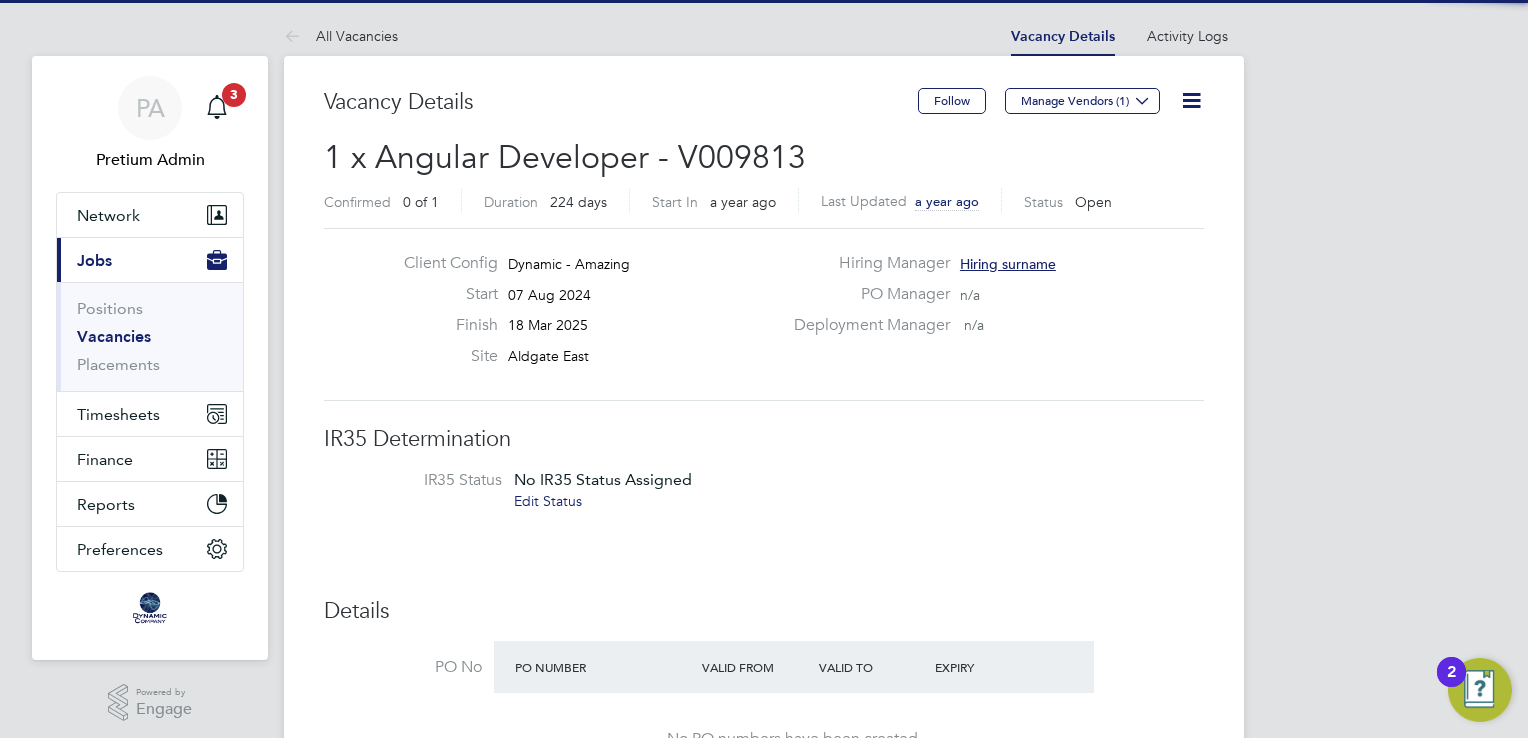click on "Client Config Dynamic - Amazing Start 07 Aug 2024 Finish 18 Mar 2025 Site Aldgate East Hiring Manager Hiring surname PO Manager  n/a Deployment Manager   n/a" 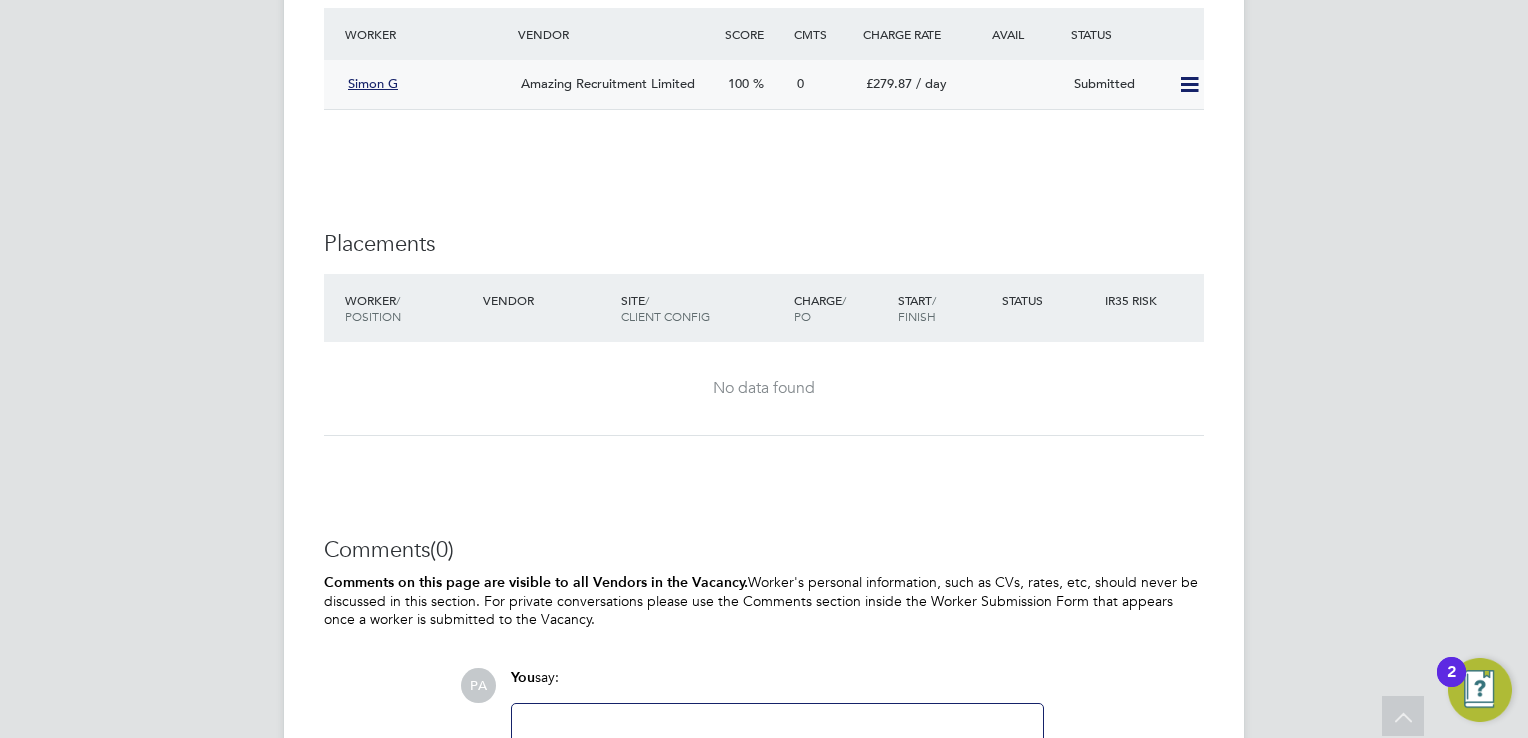 click 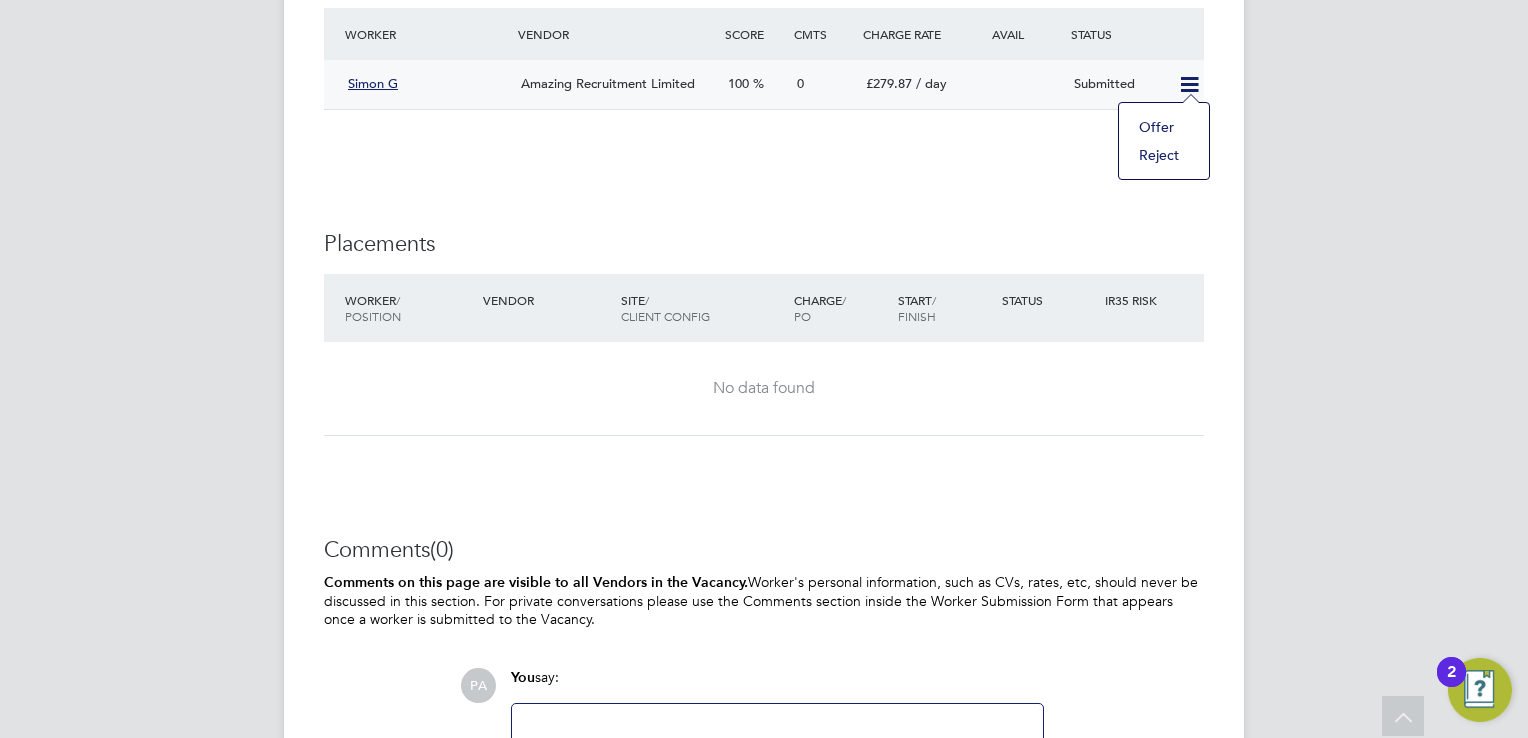 click on "Offer" 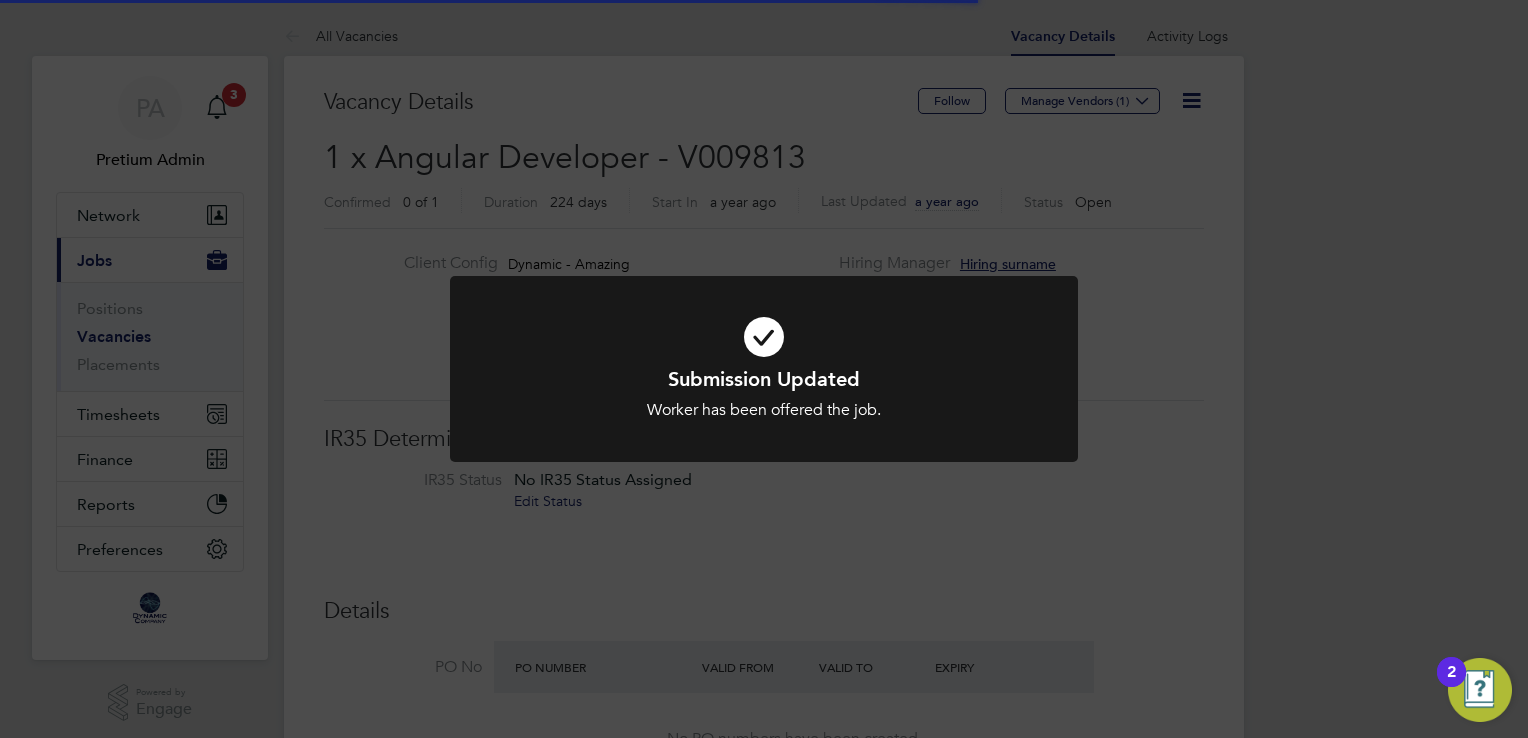 click on "Submission Updated Worker has been offered the job. Cancel Okay" 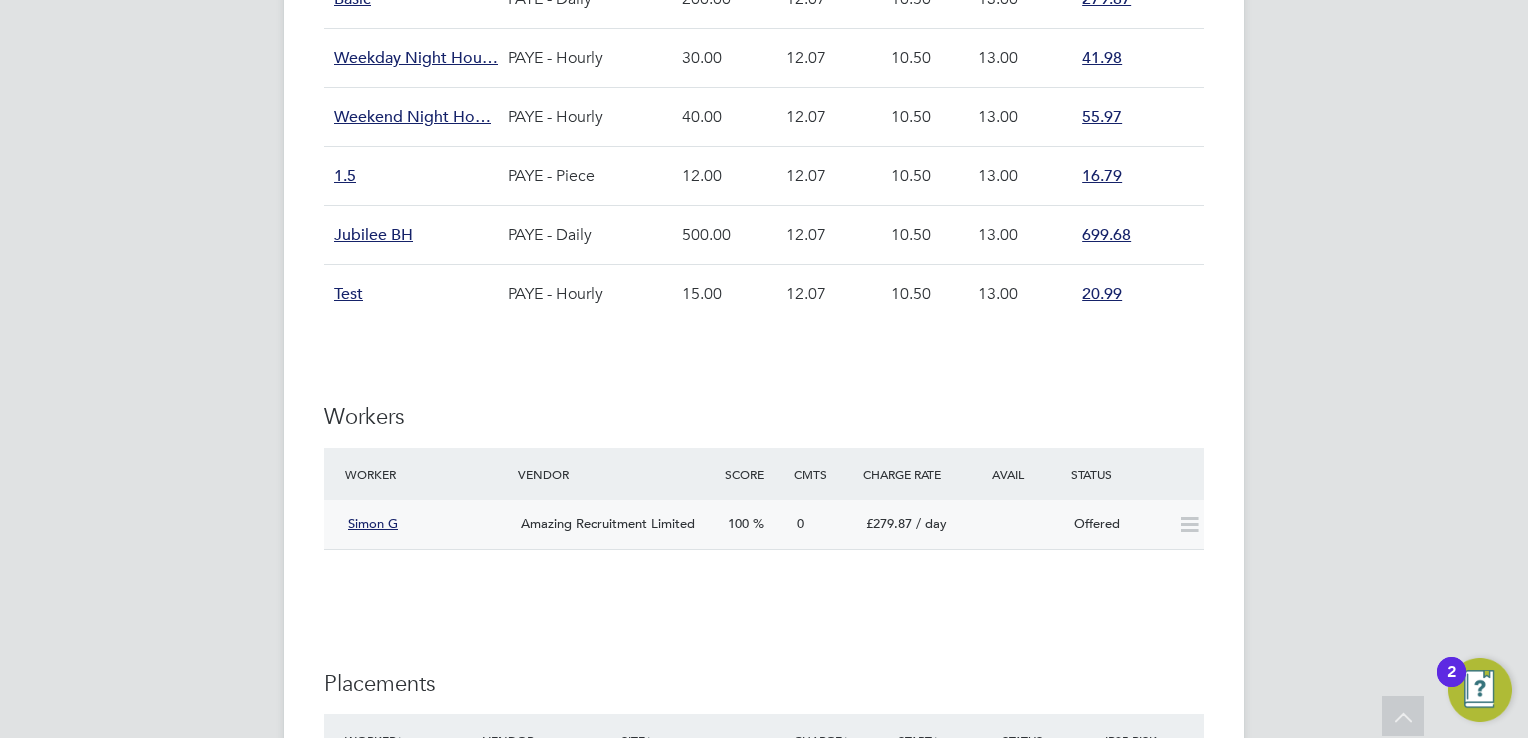 click on "Simon G" 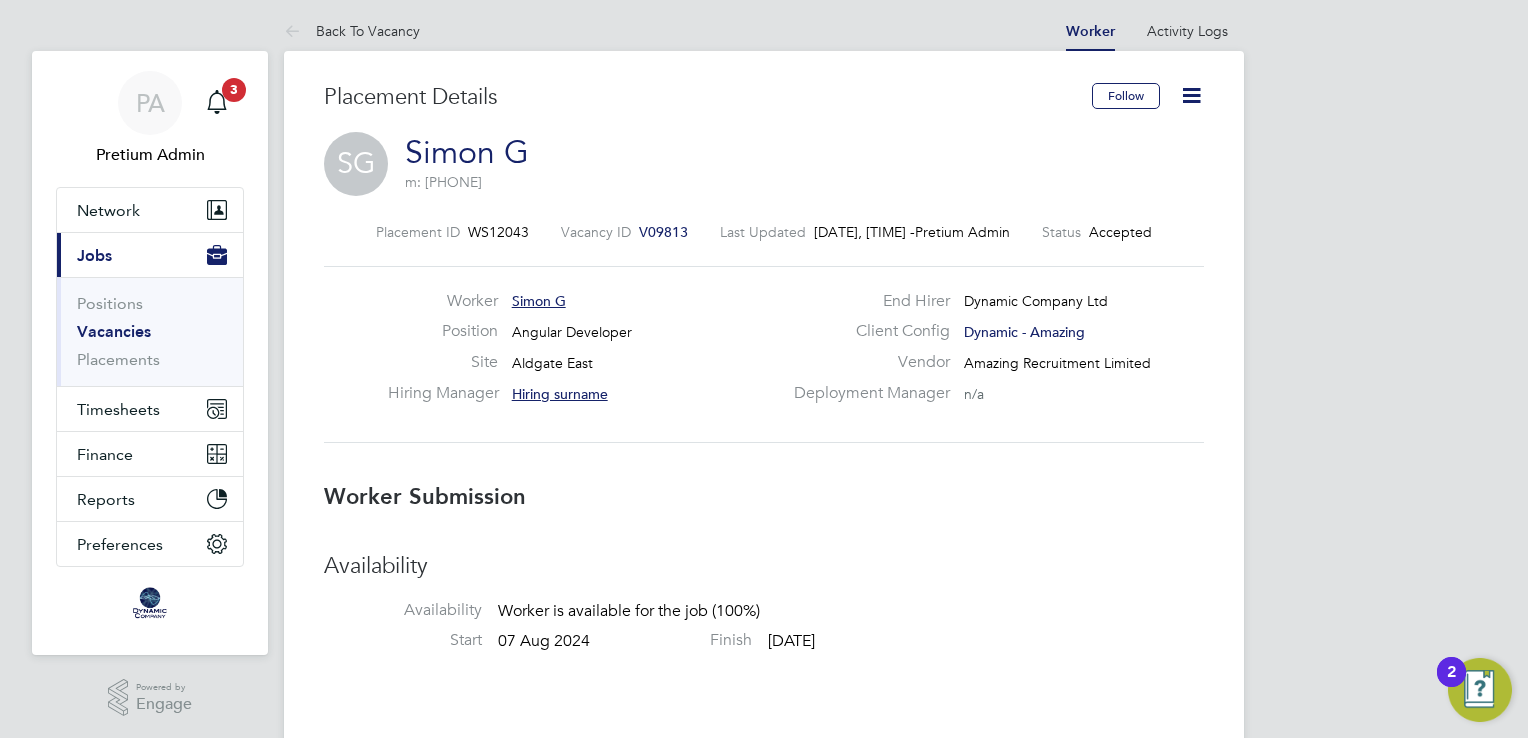 click 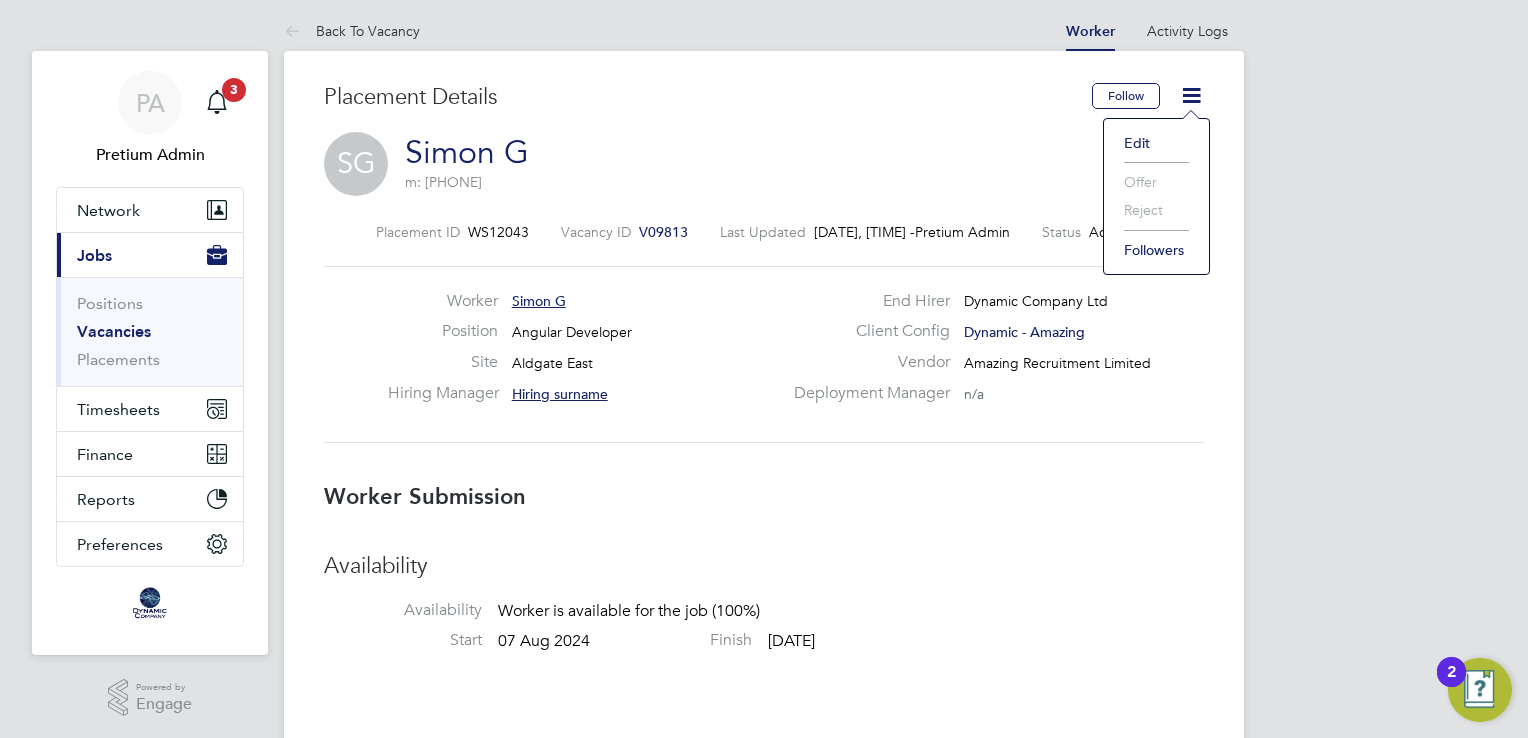 click on "Edit" 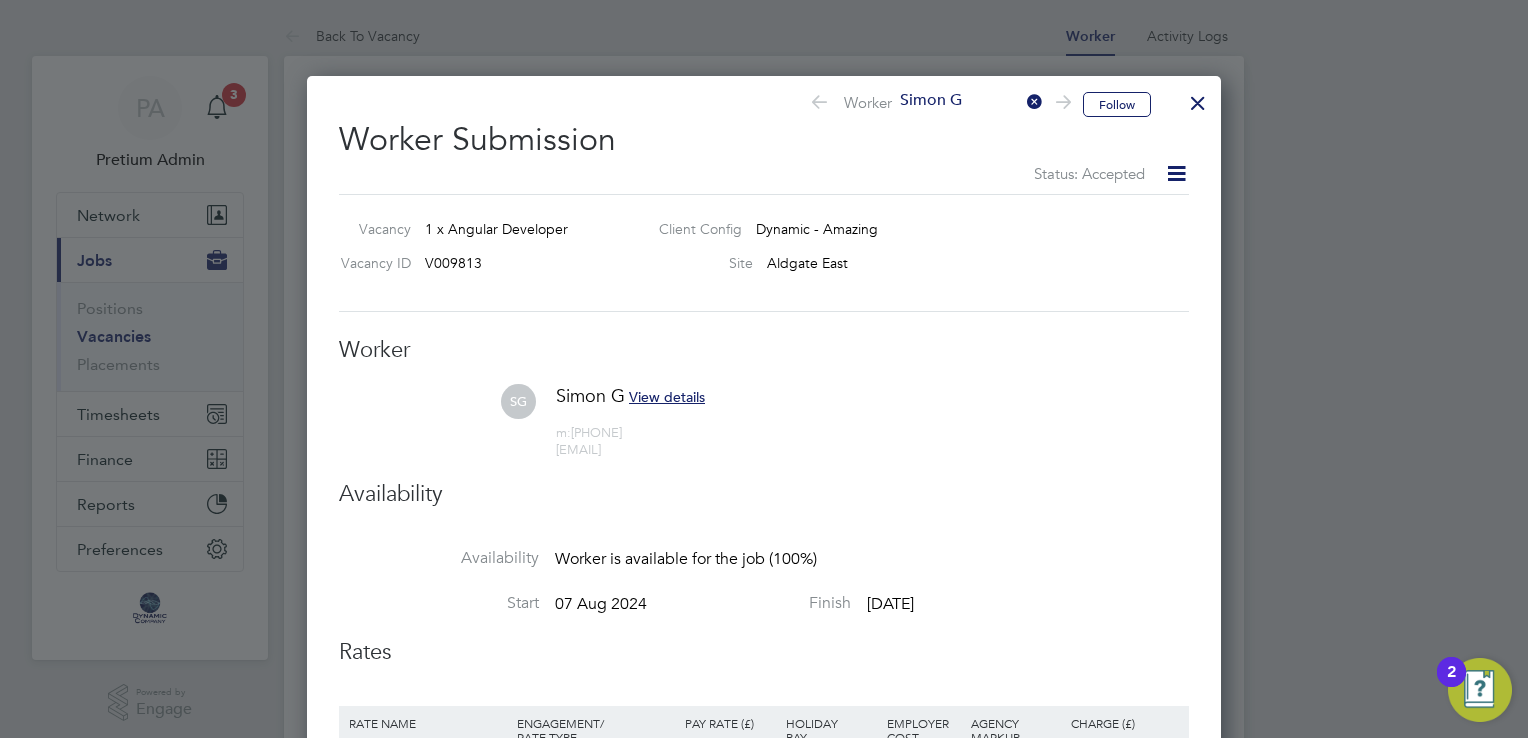 click at bounding box center (1198, 98) 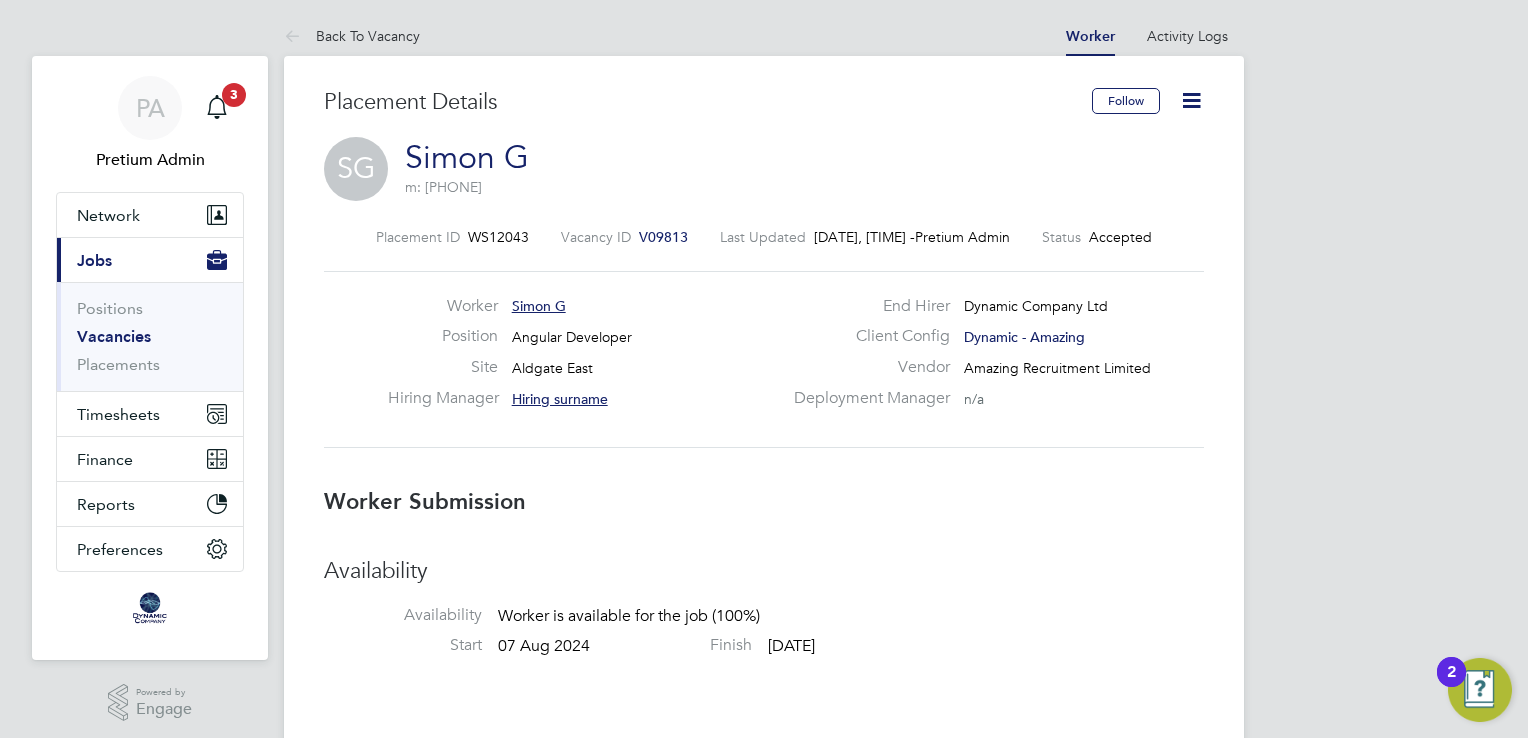 click on "V09813" 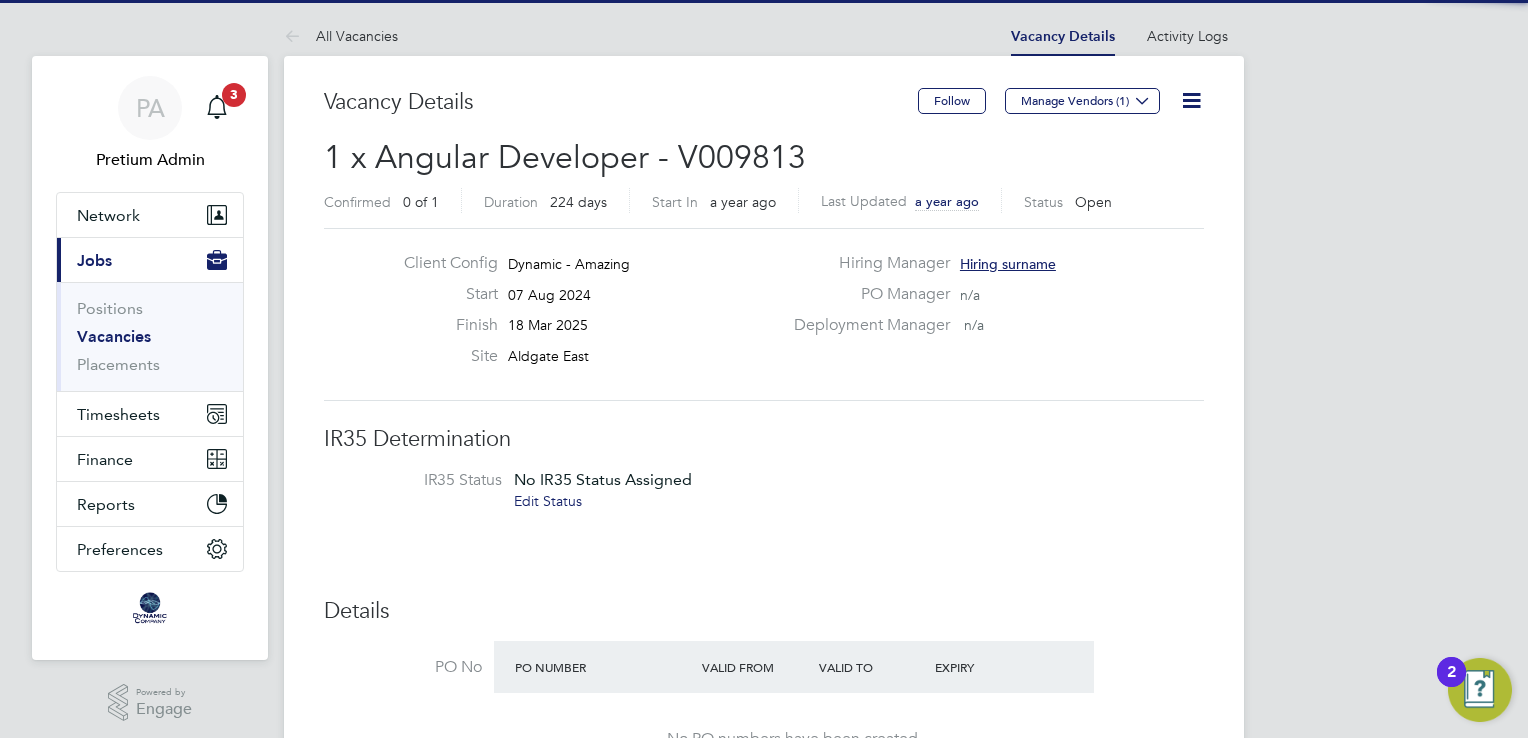 click on "IR35 Determination" 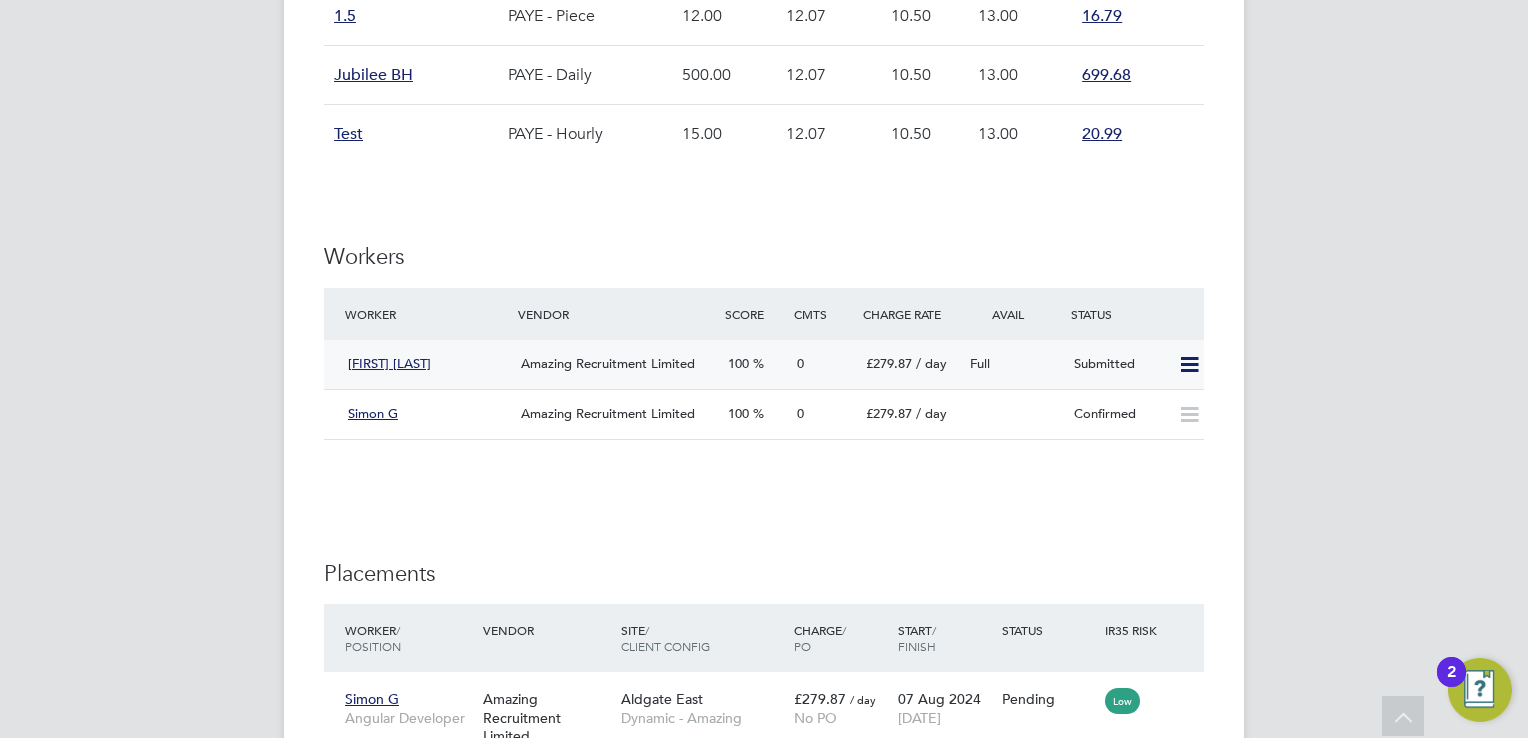 click 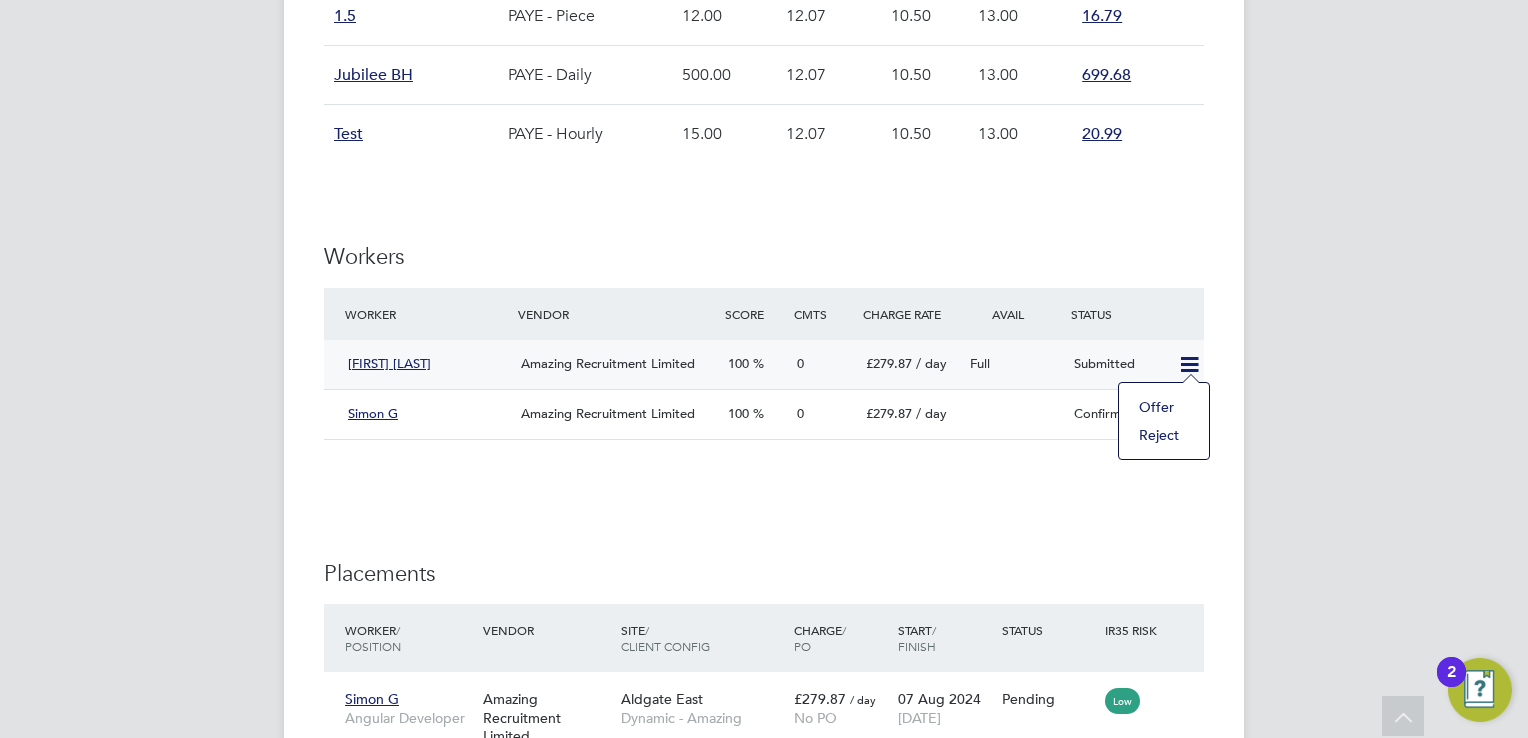 click on "Offer" 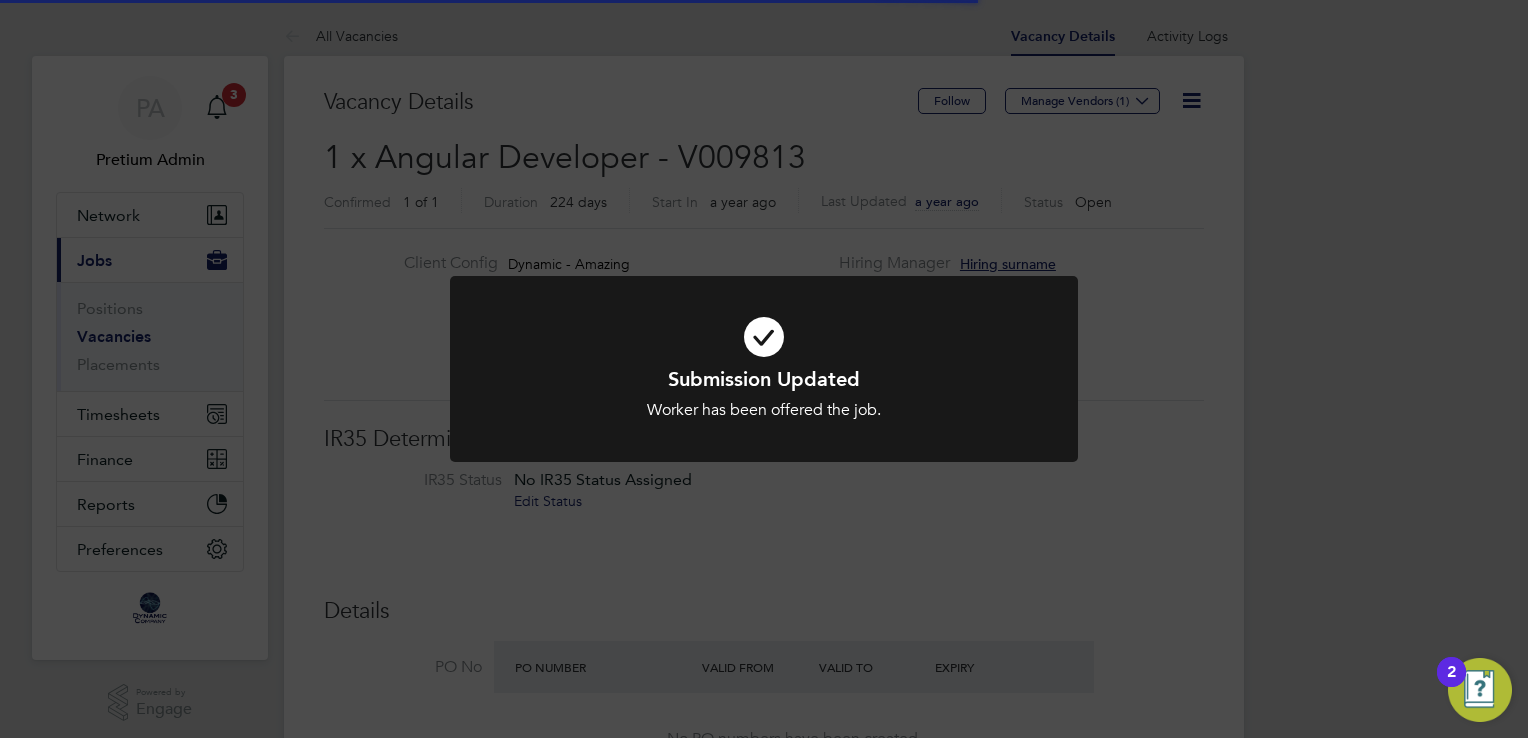 click on "Submission Updated Worker has been offered the job. Cancel Okay" 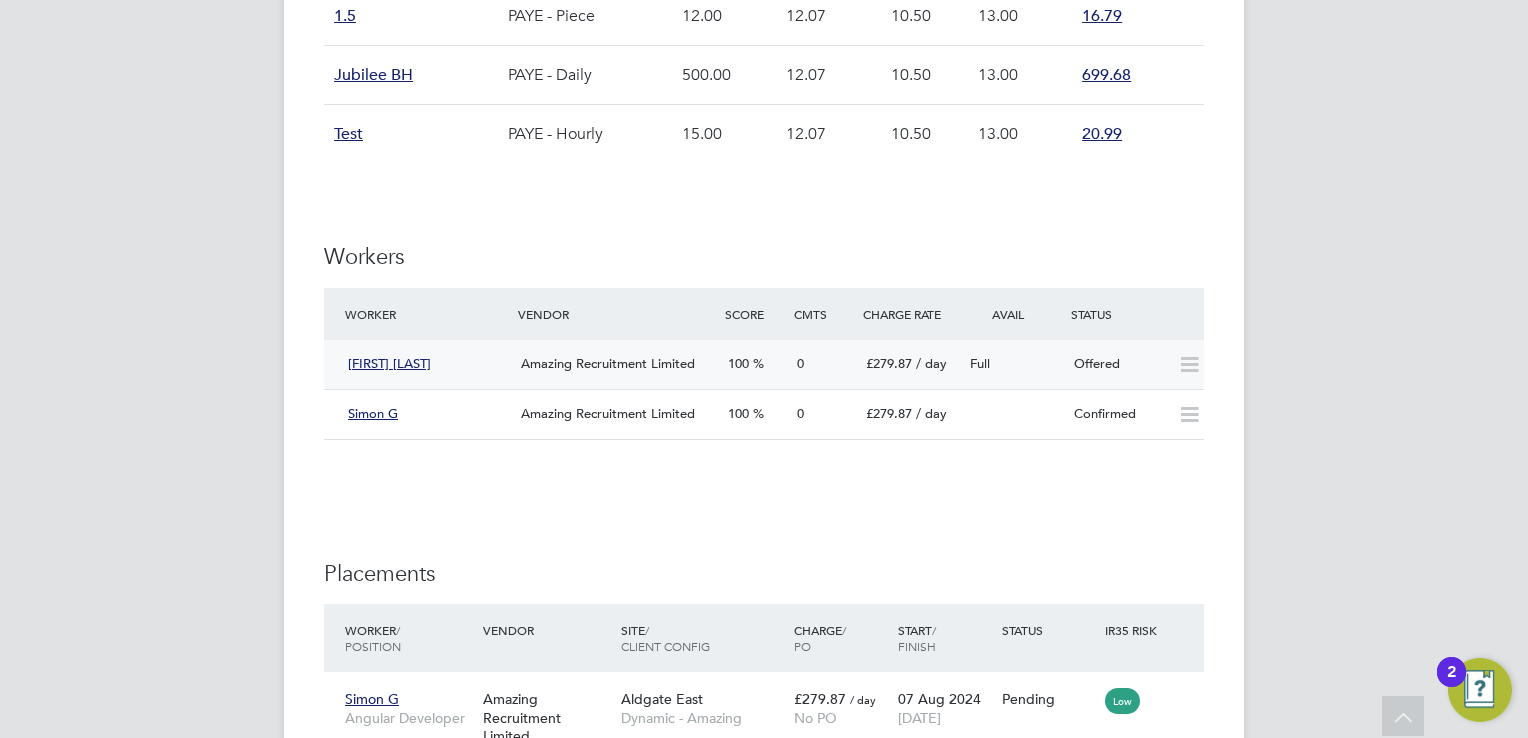 click on "Full" 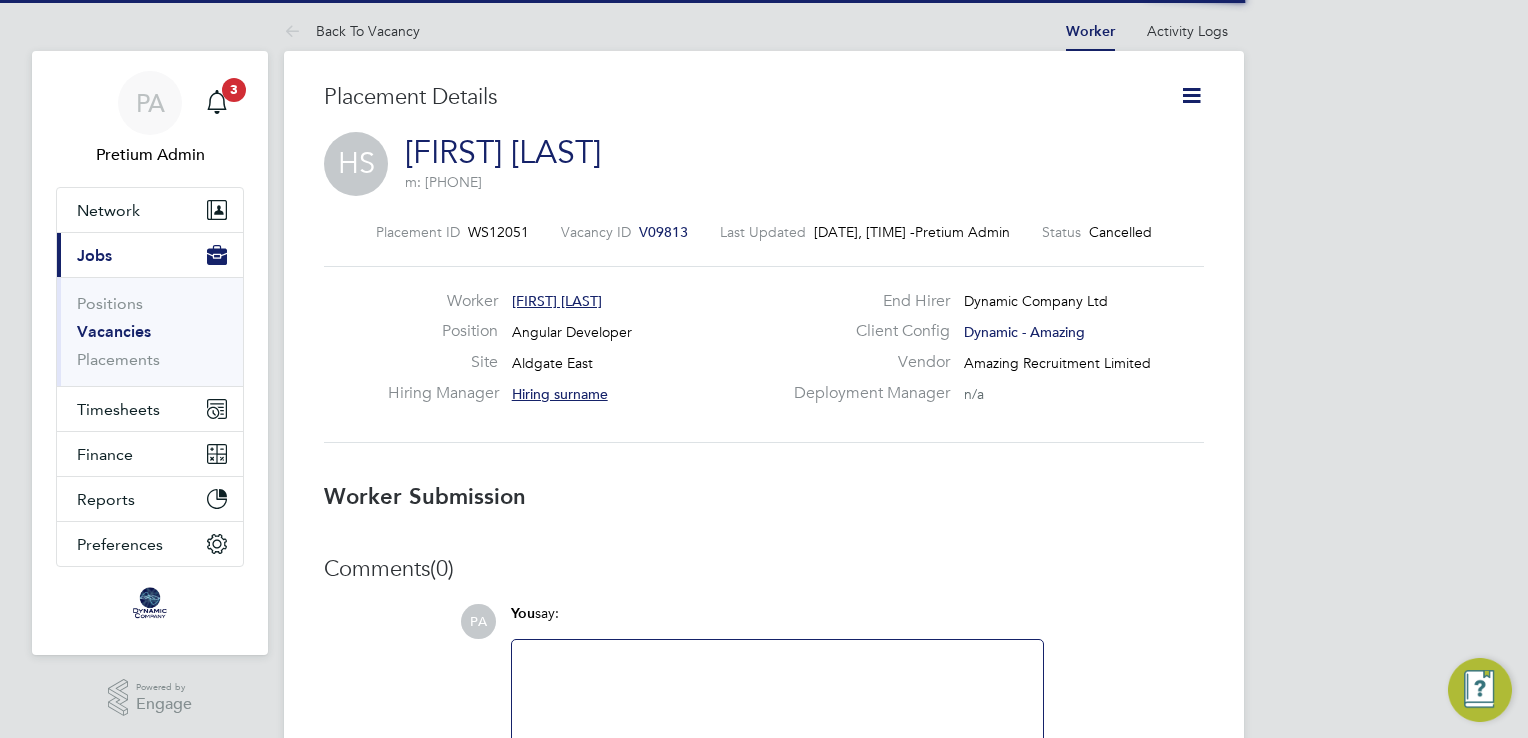 scroll, scrollTop: 9, scrollLeft: 9, axis: both 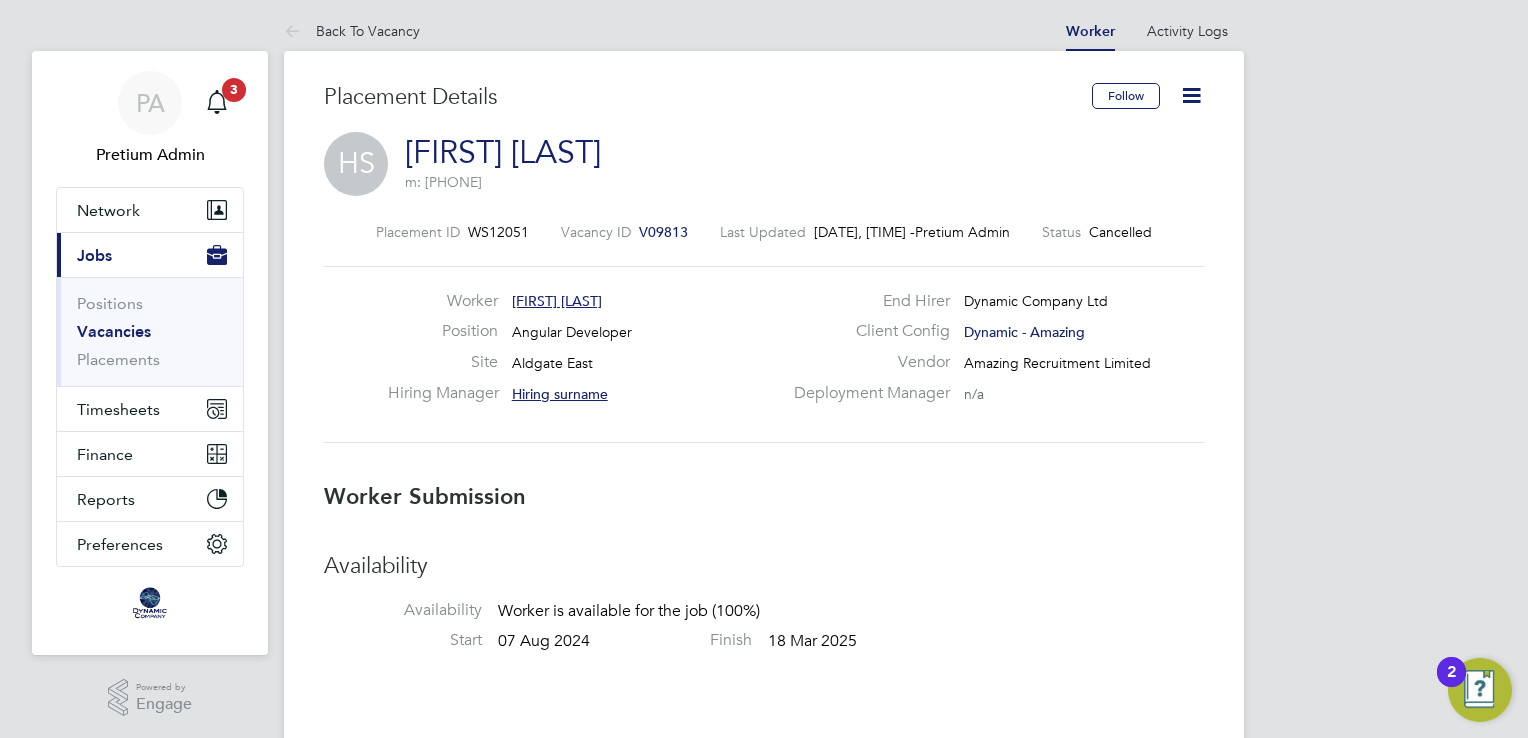click 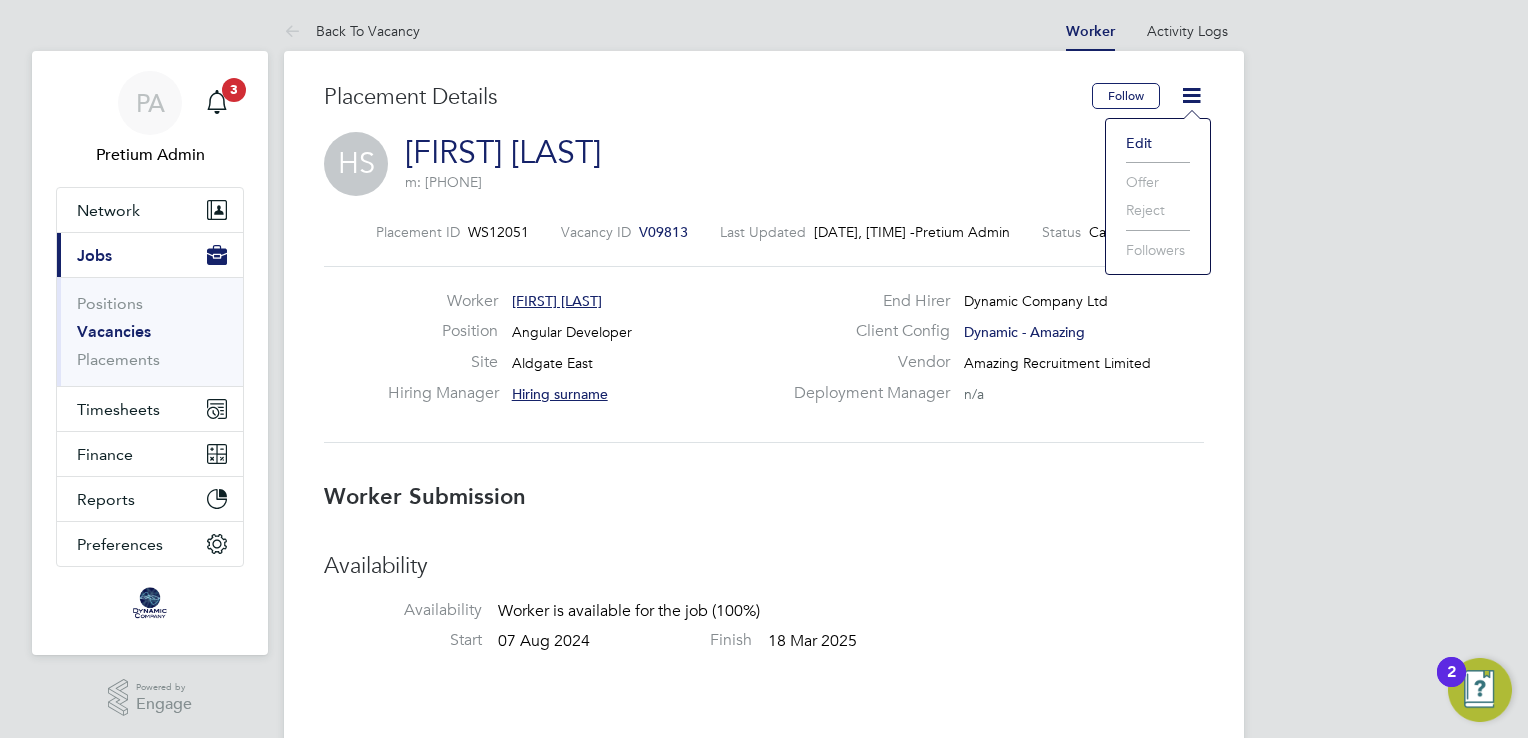 click on "Edit" 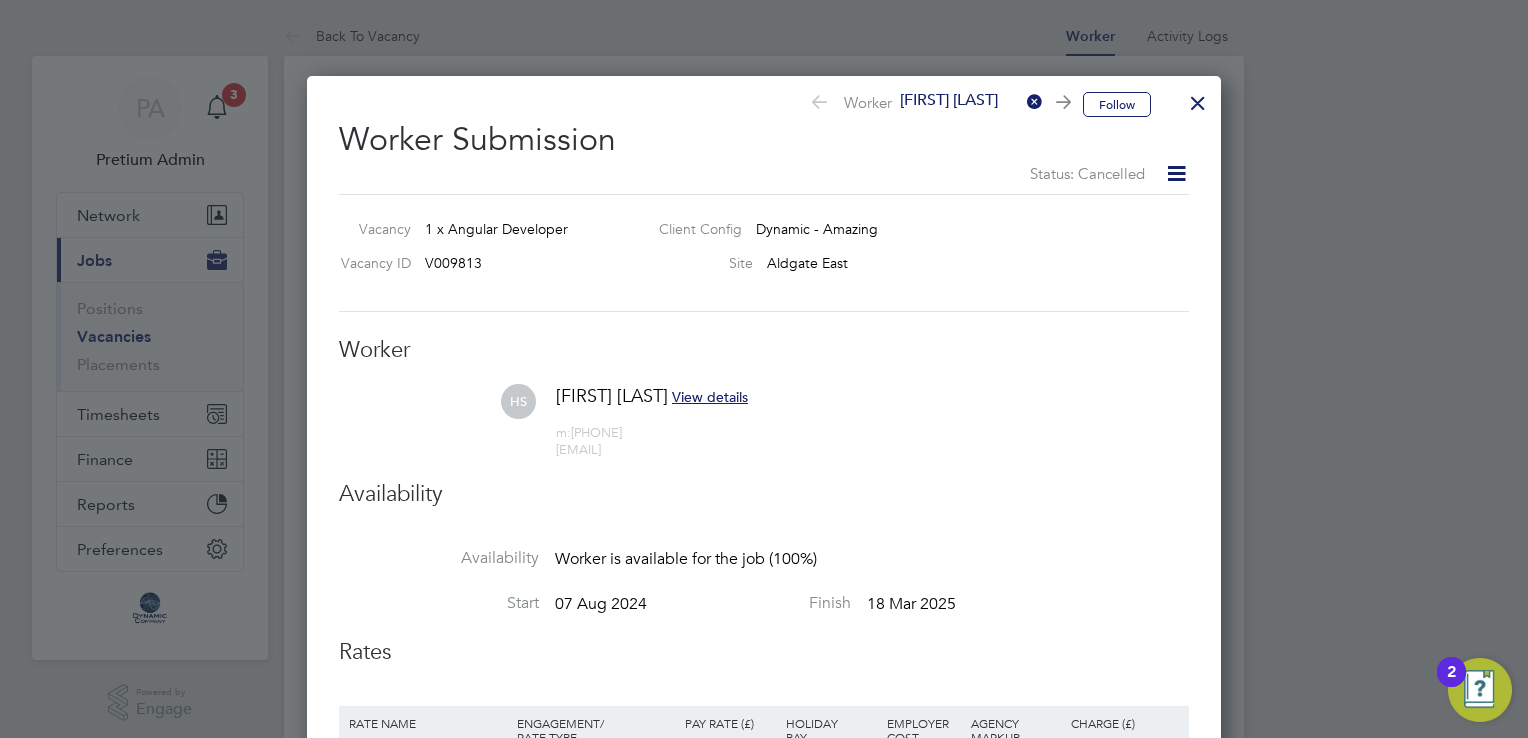 click at bounding box center (1198, 98) 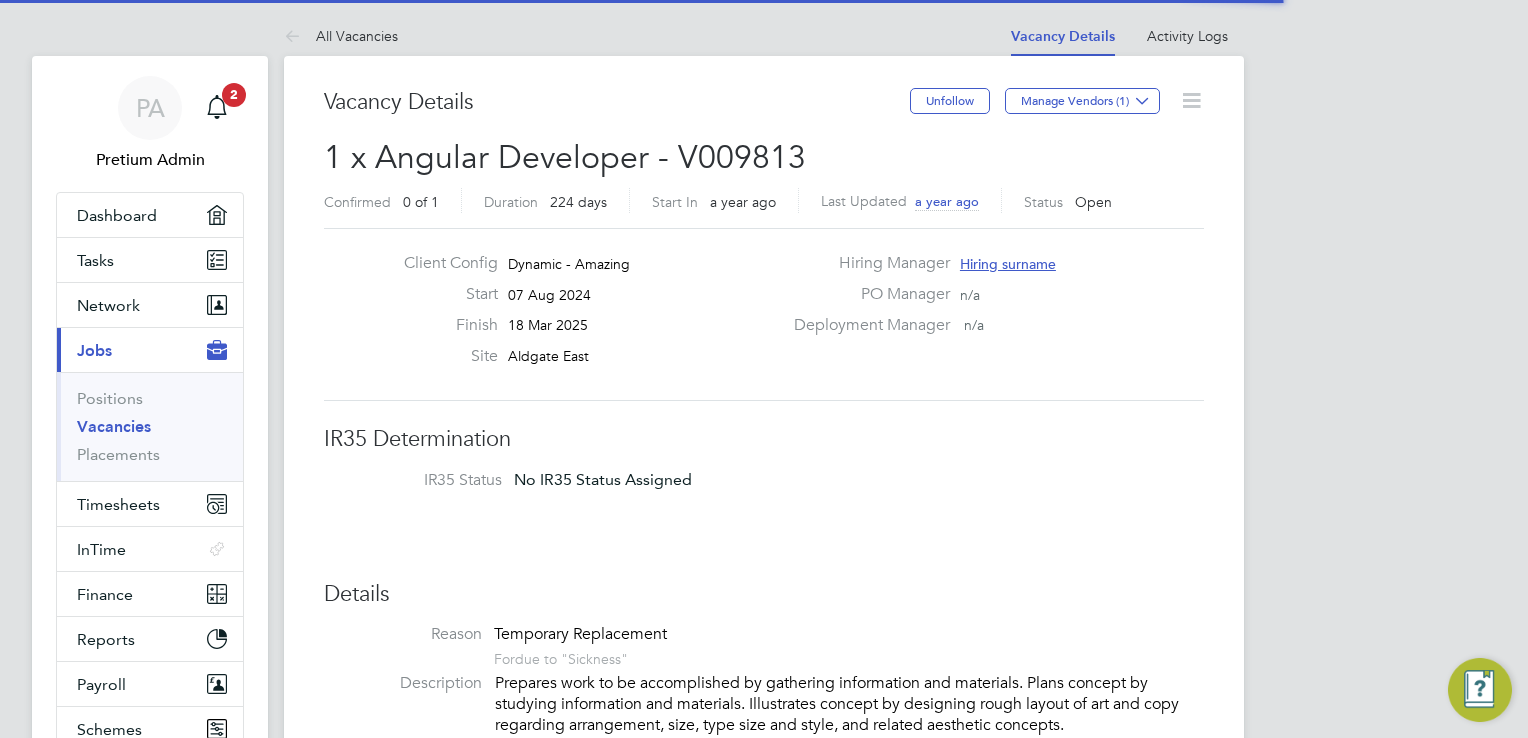 scroll, scrollTop: 40, scrollLeft: 0, axis: vertical 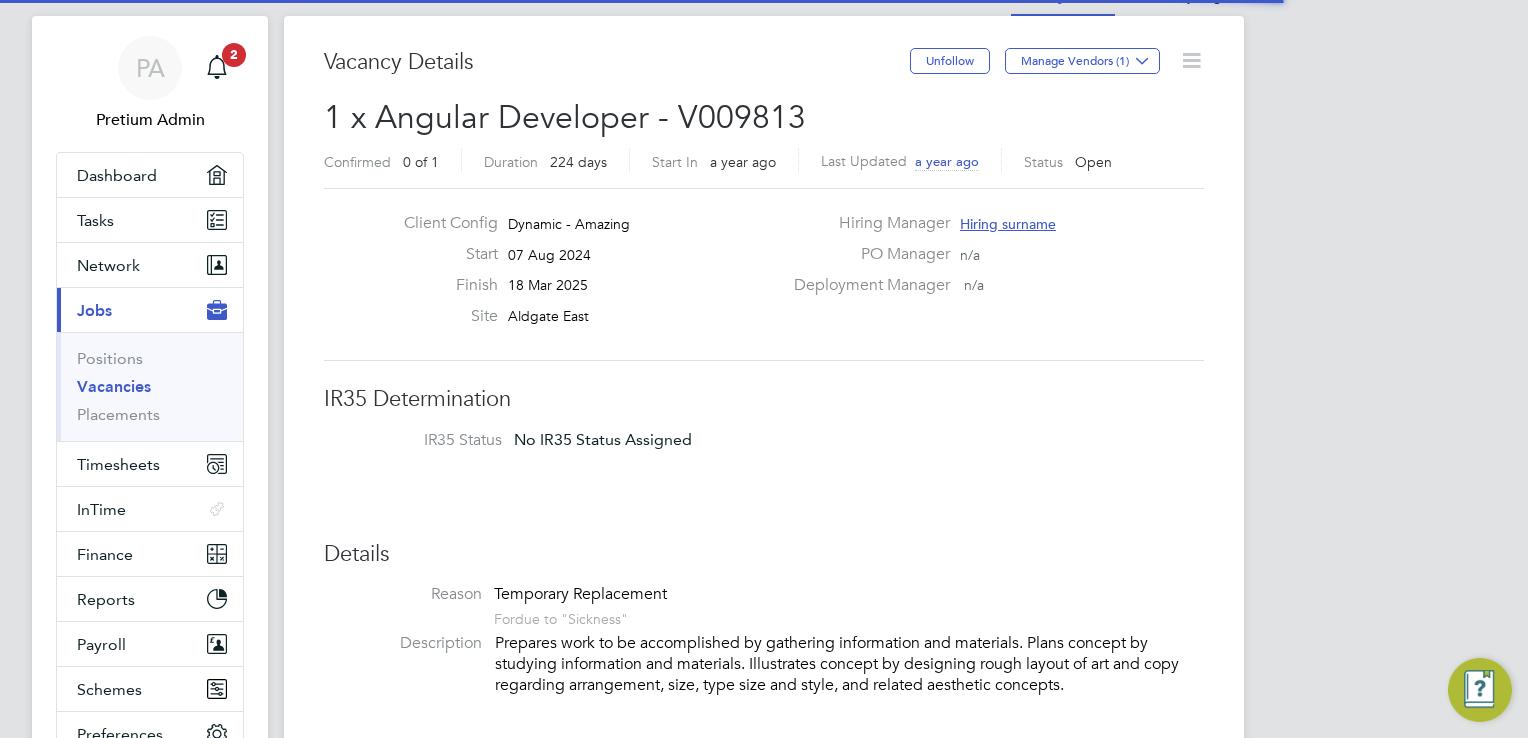 type 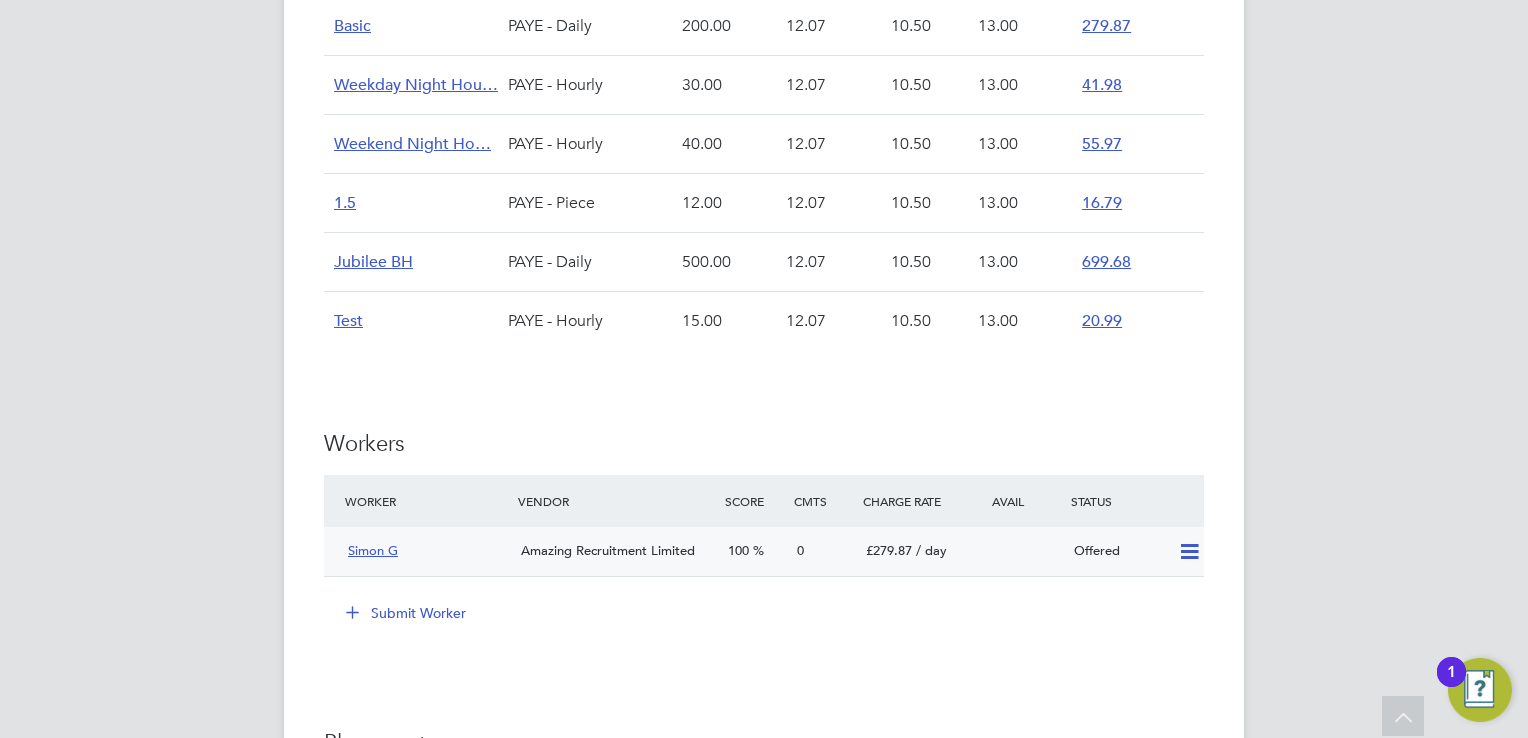 scroll, scrollTop: 1480, scrollLeft: 0, axis: vertical 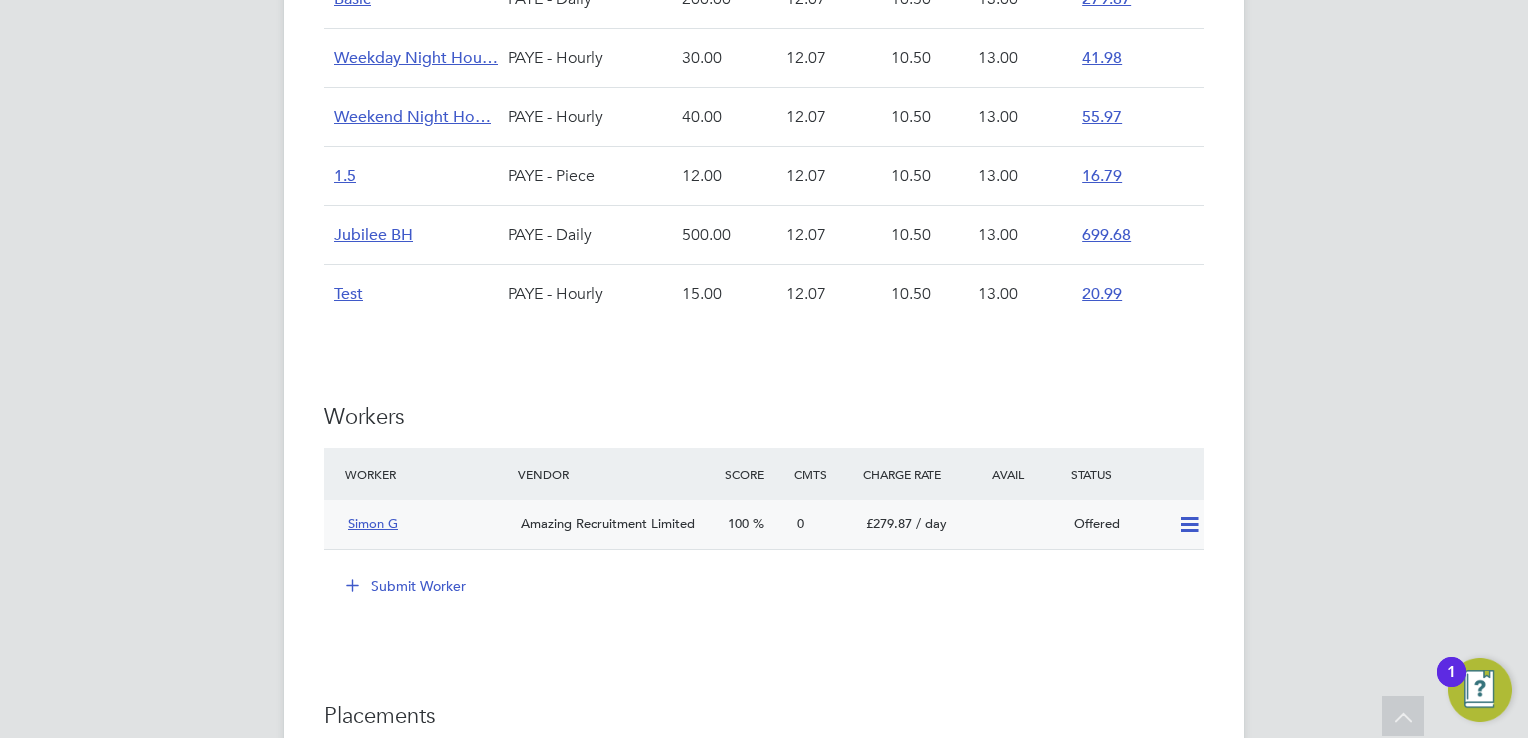 click 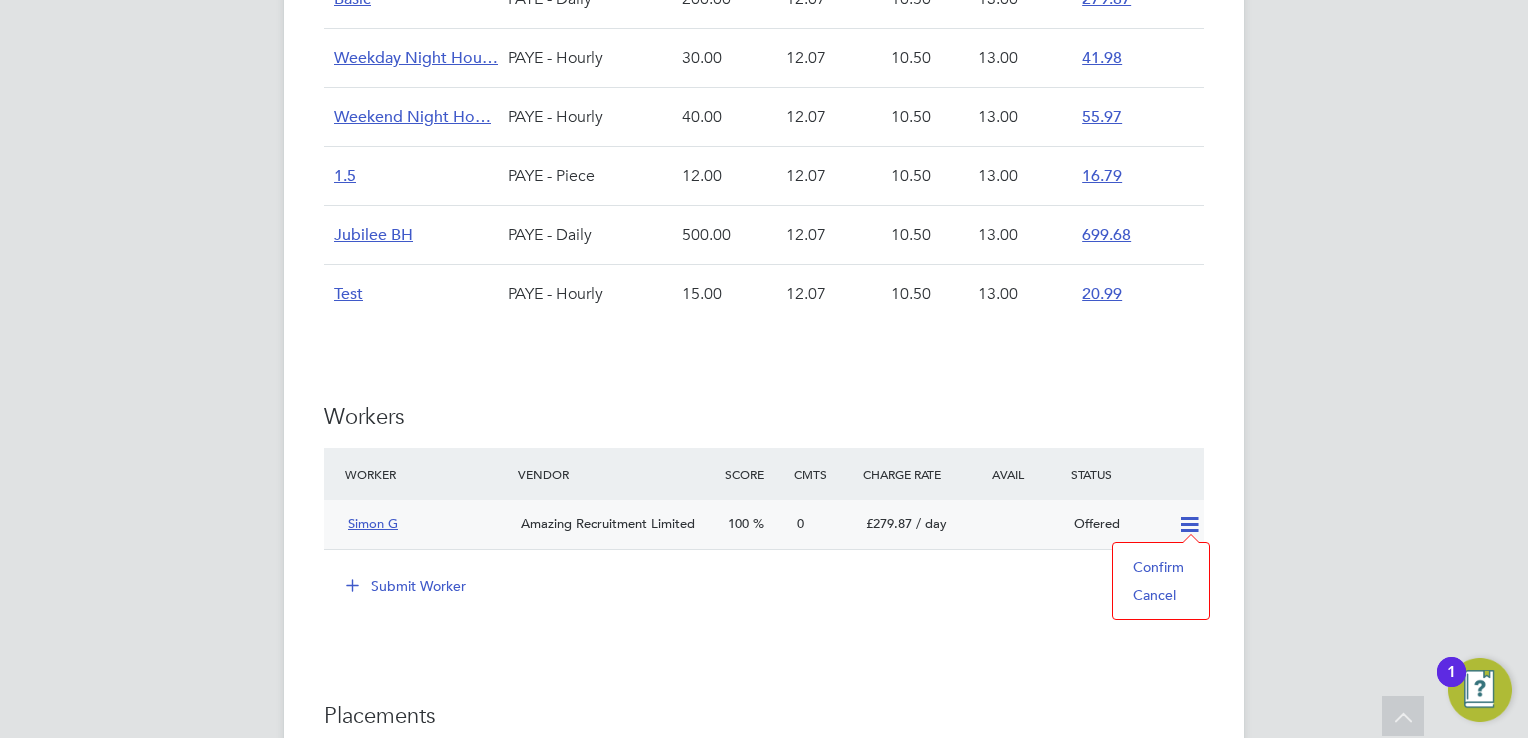 click on "Simon G" 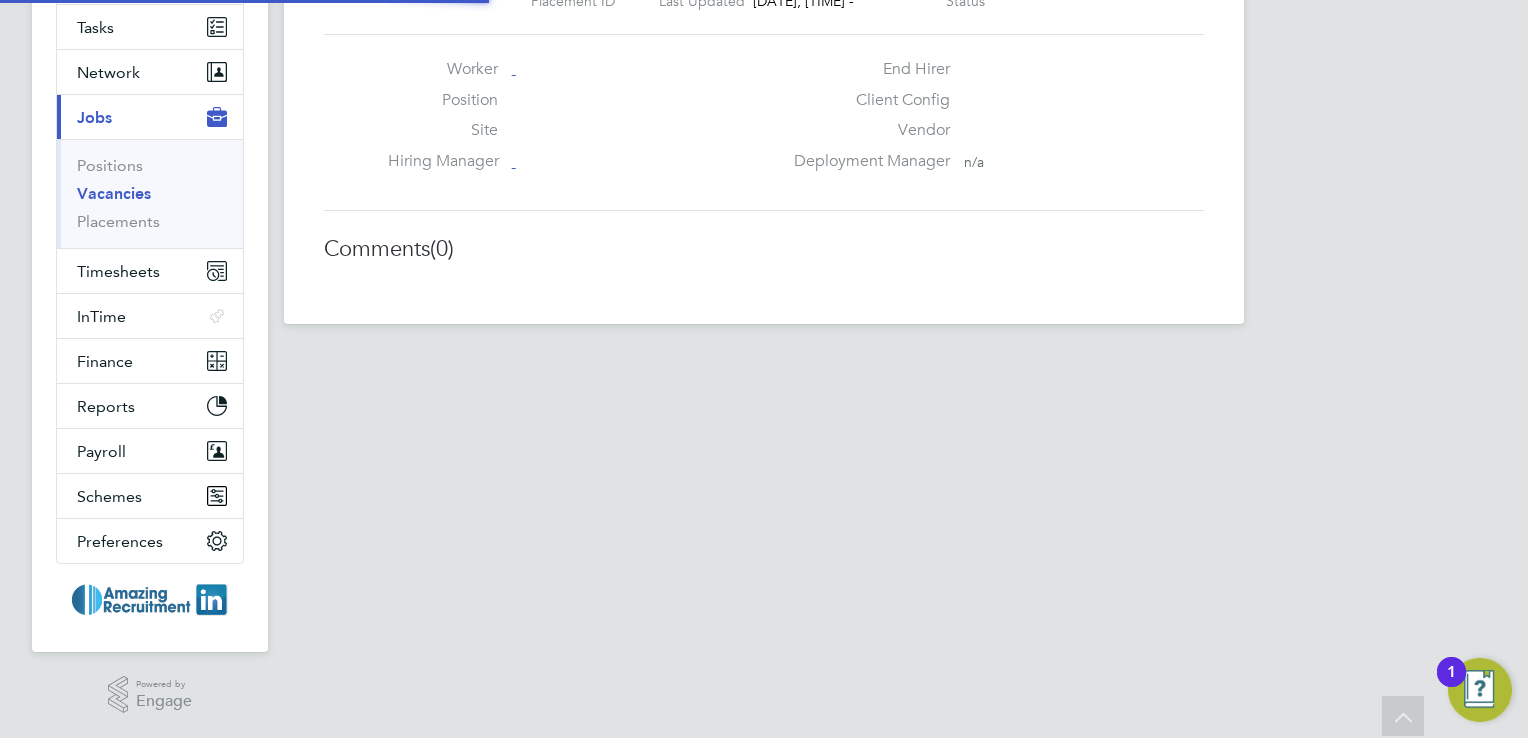scroll, scrollTop: 229, scrollLeft: 0, axis: vertical 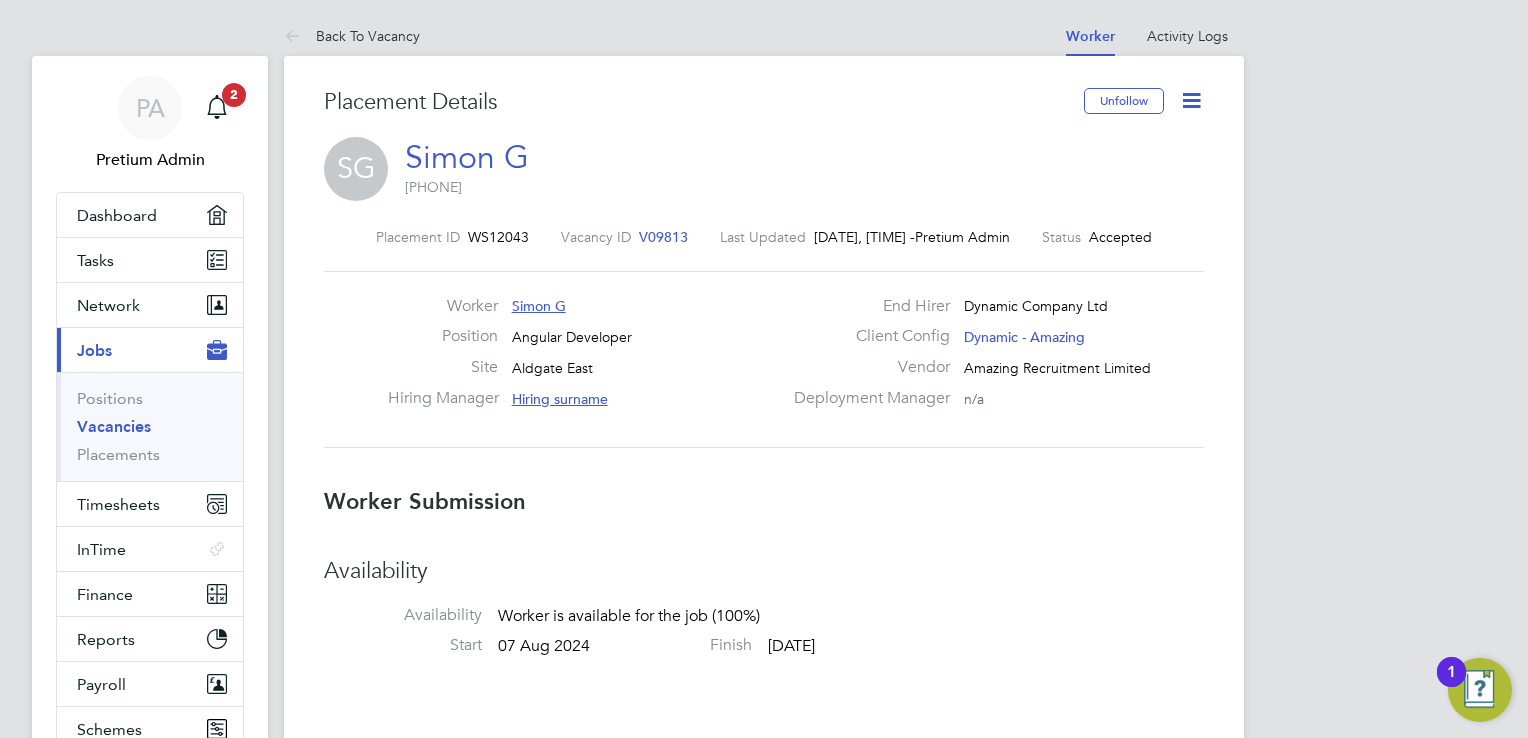 click 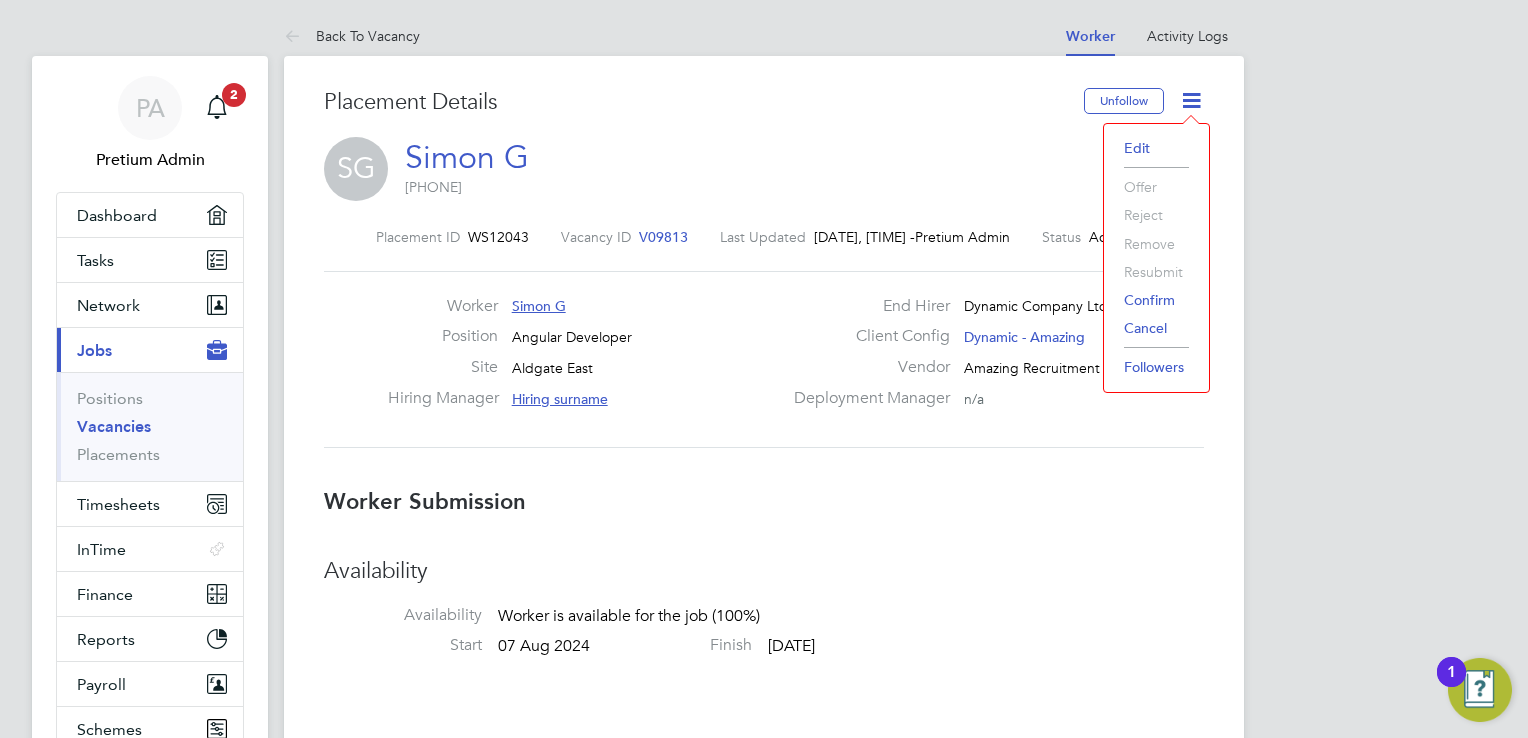 click on "Edit" 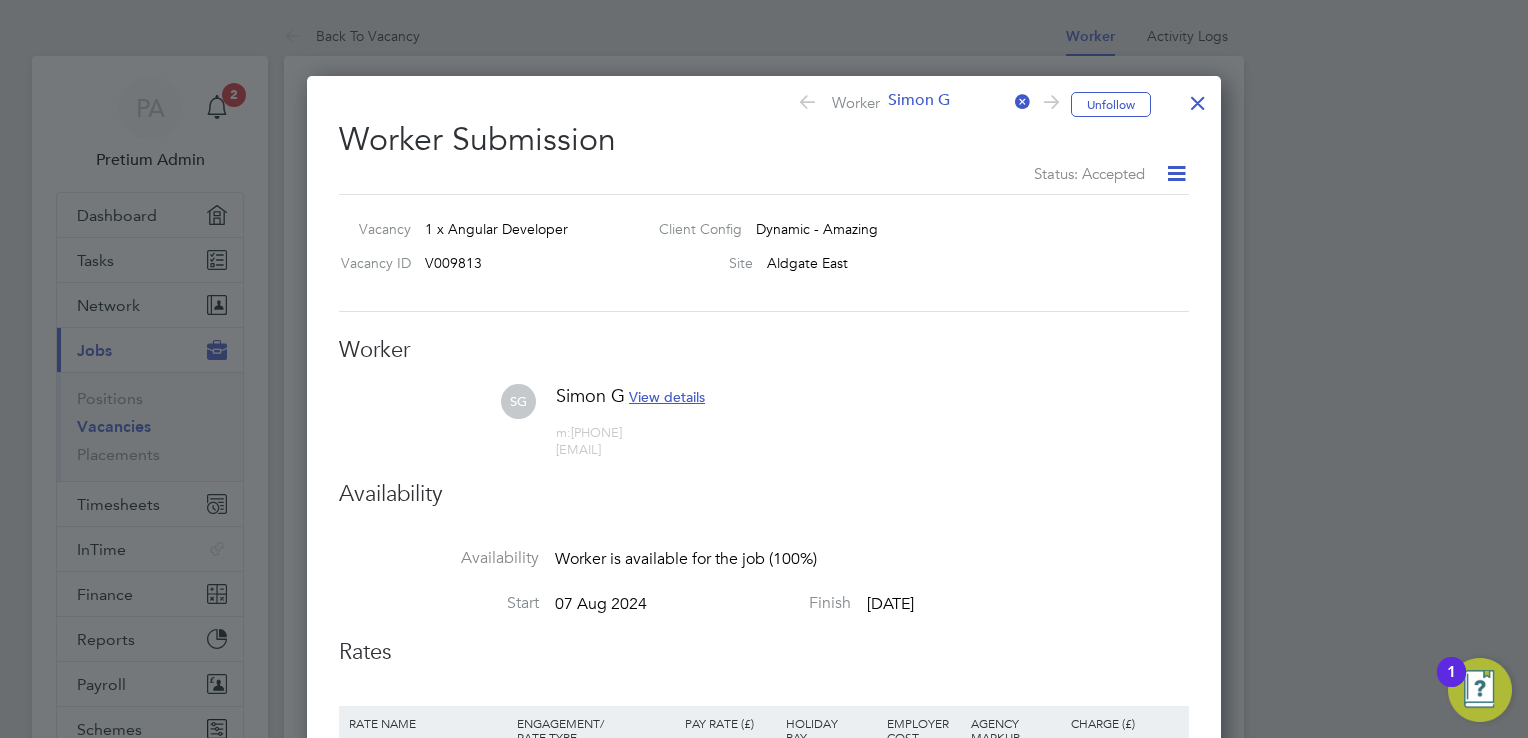 click at bounding box center (1198, 98) 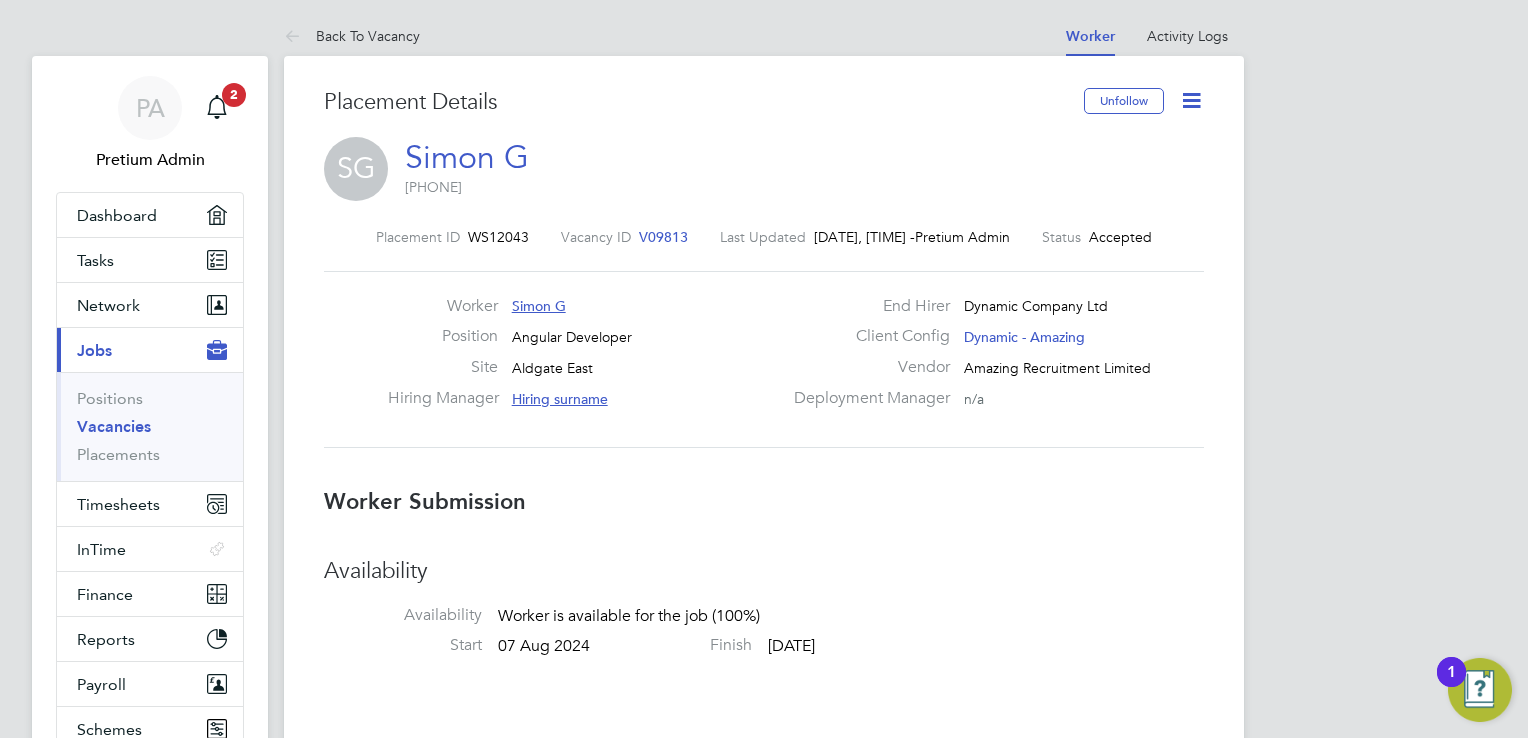 click 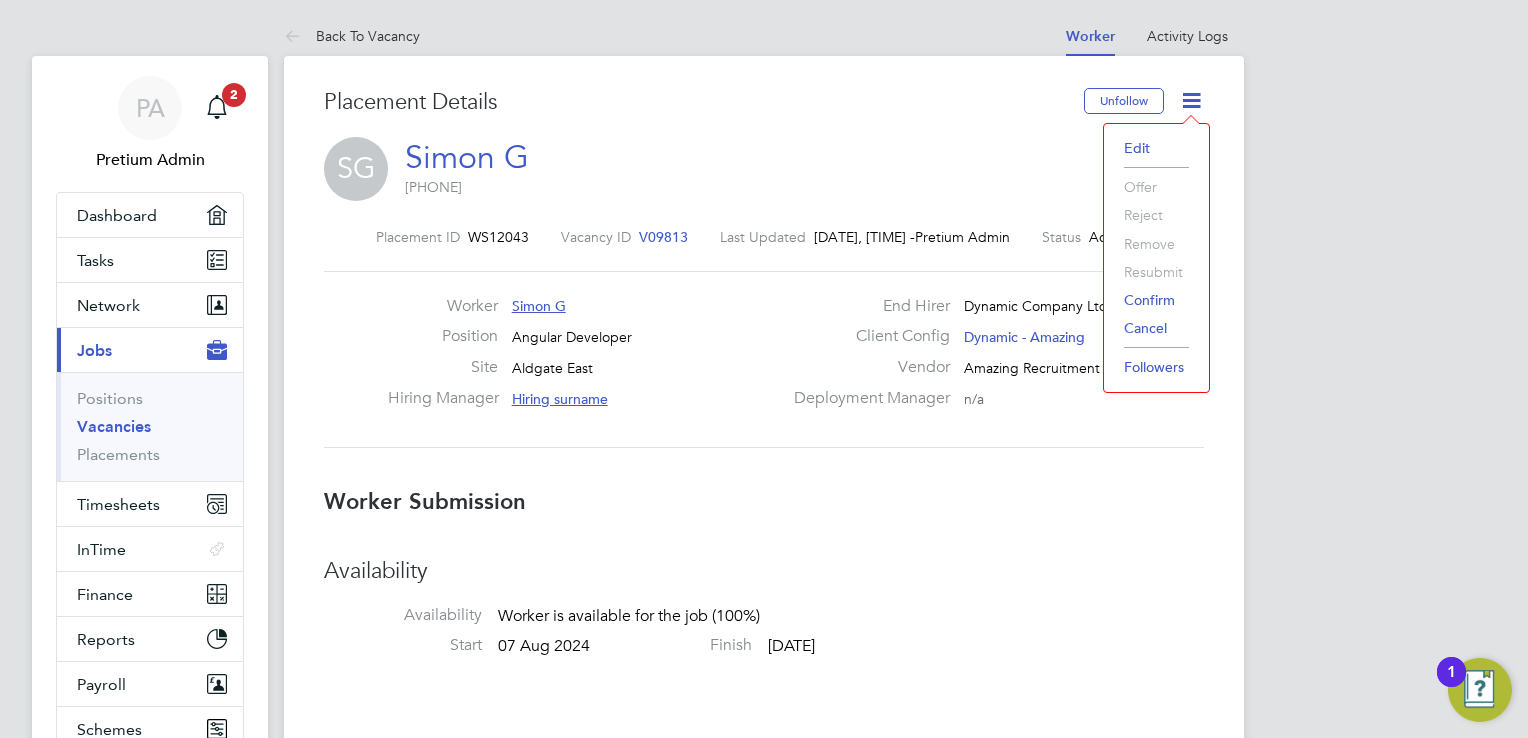 click on "Confirm" 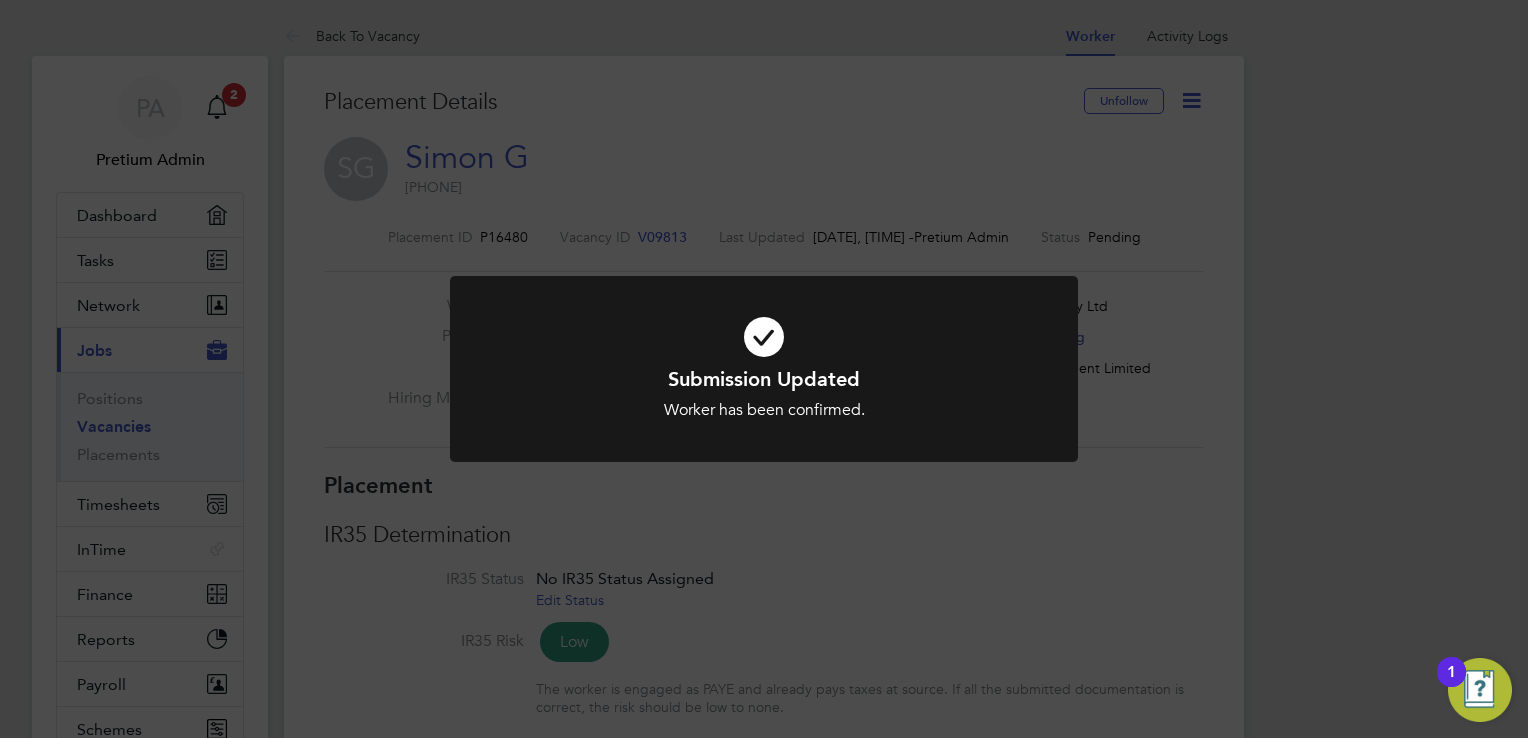 click on "Submission Updated Worker has been confirmed. Cancel Okay" 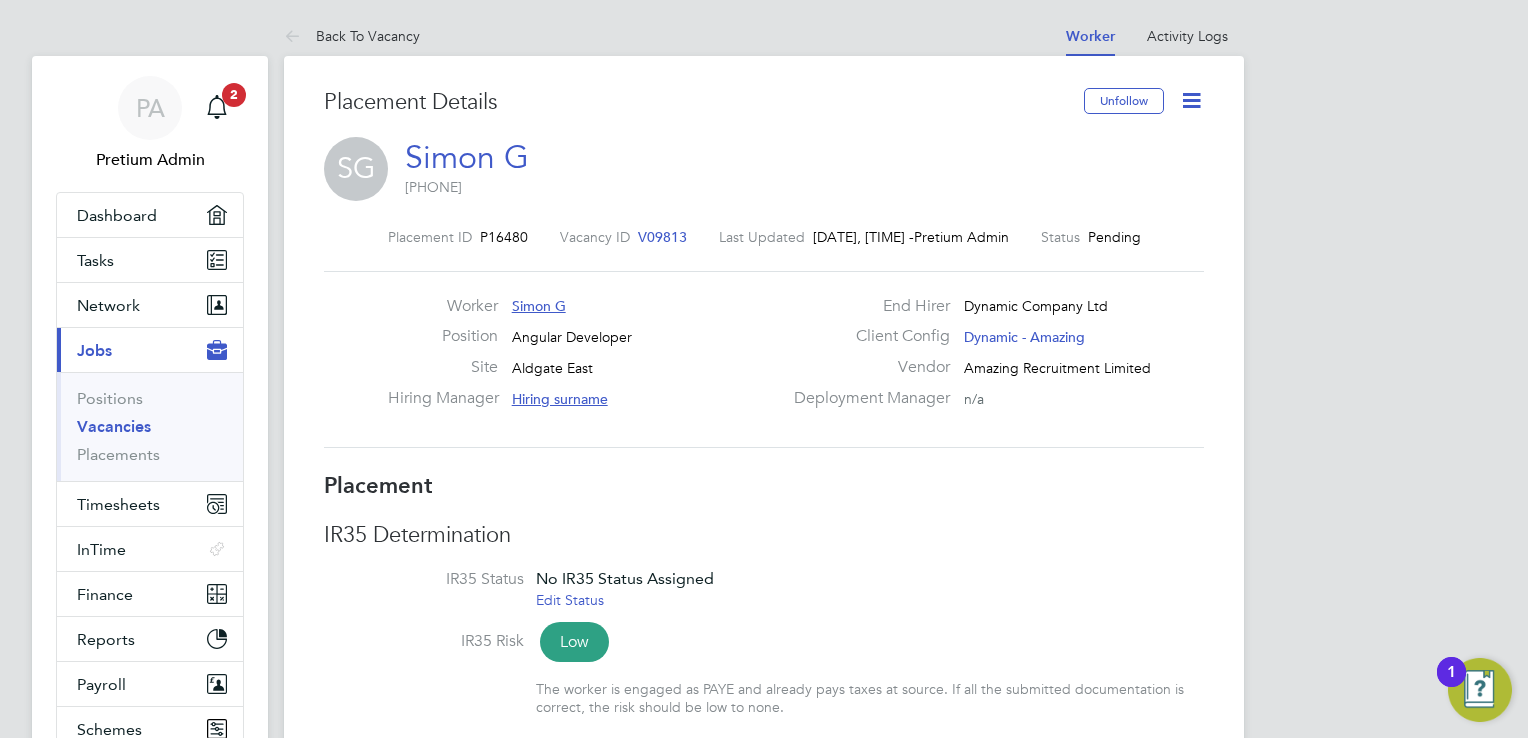 click on "V09813" 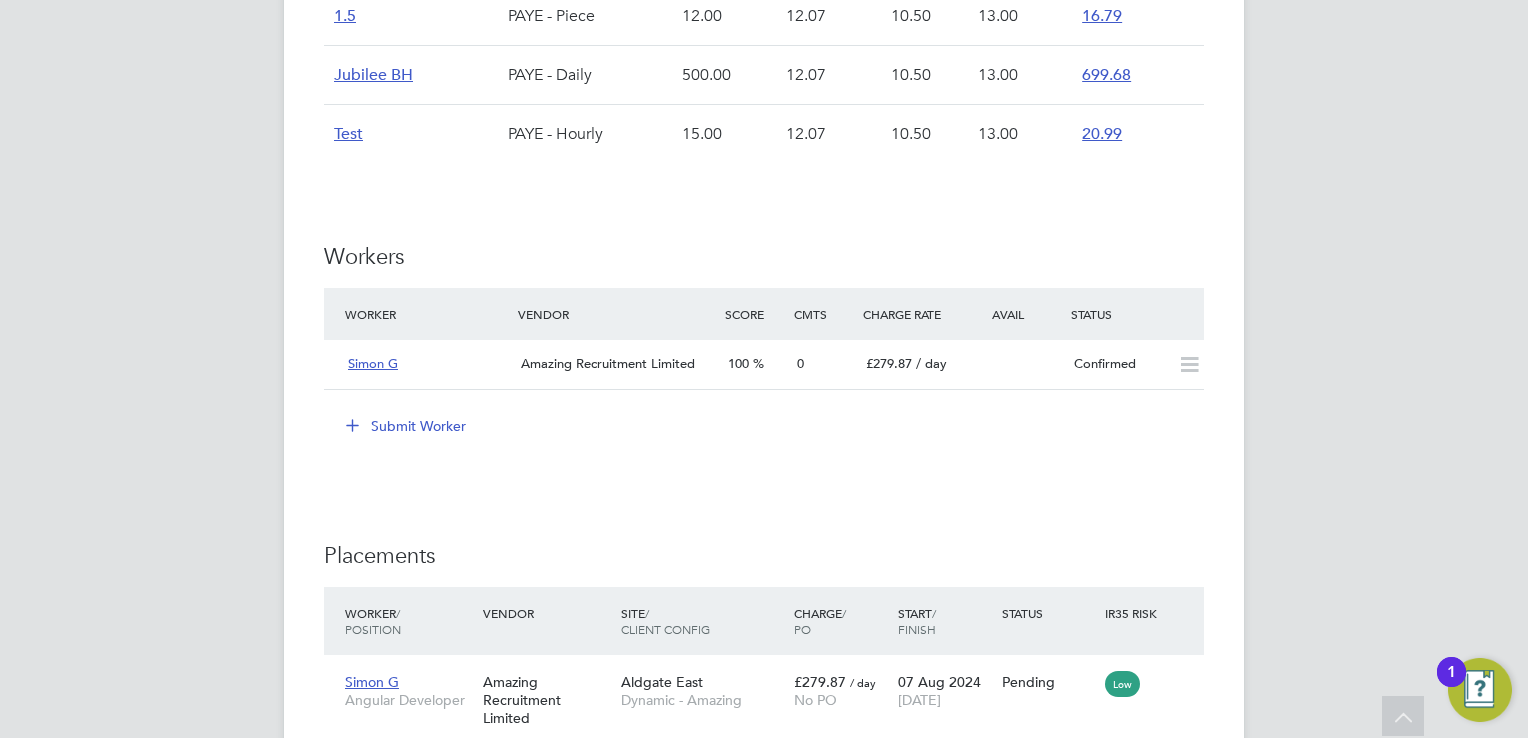click on "Submit Worker" 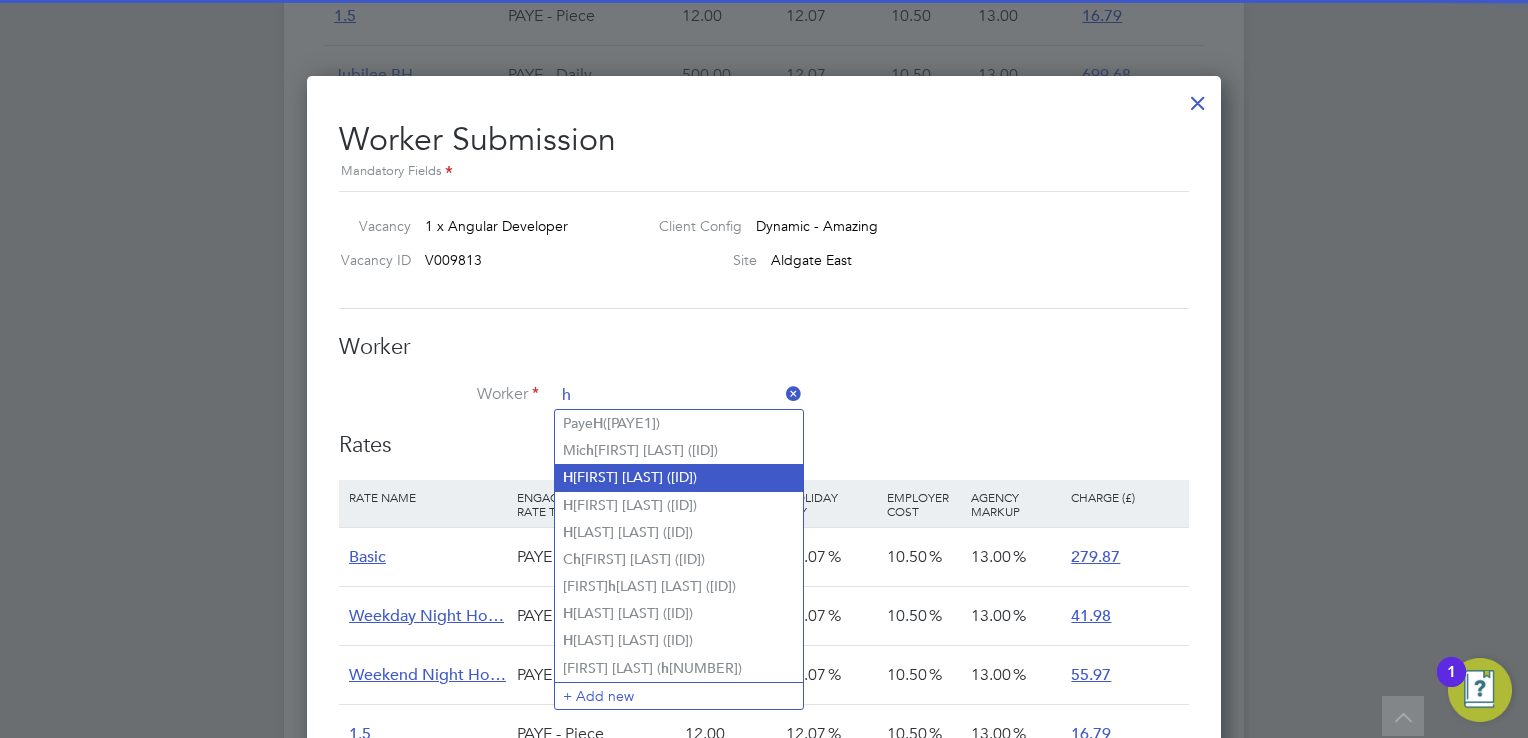 click on "[FIRST] [LAST] ([ID])" 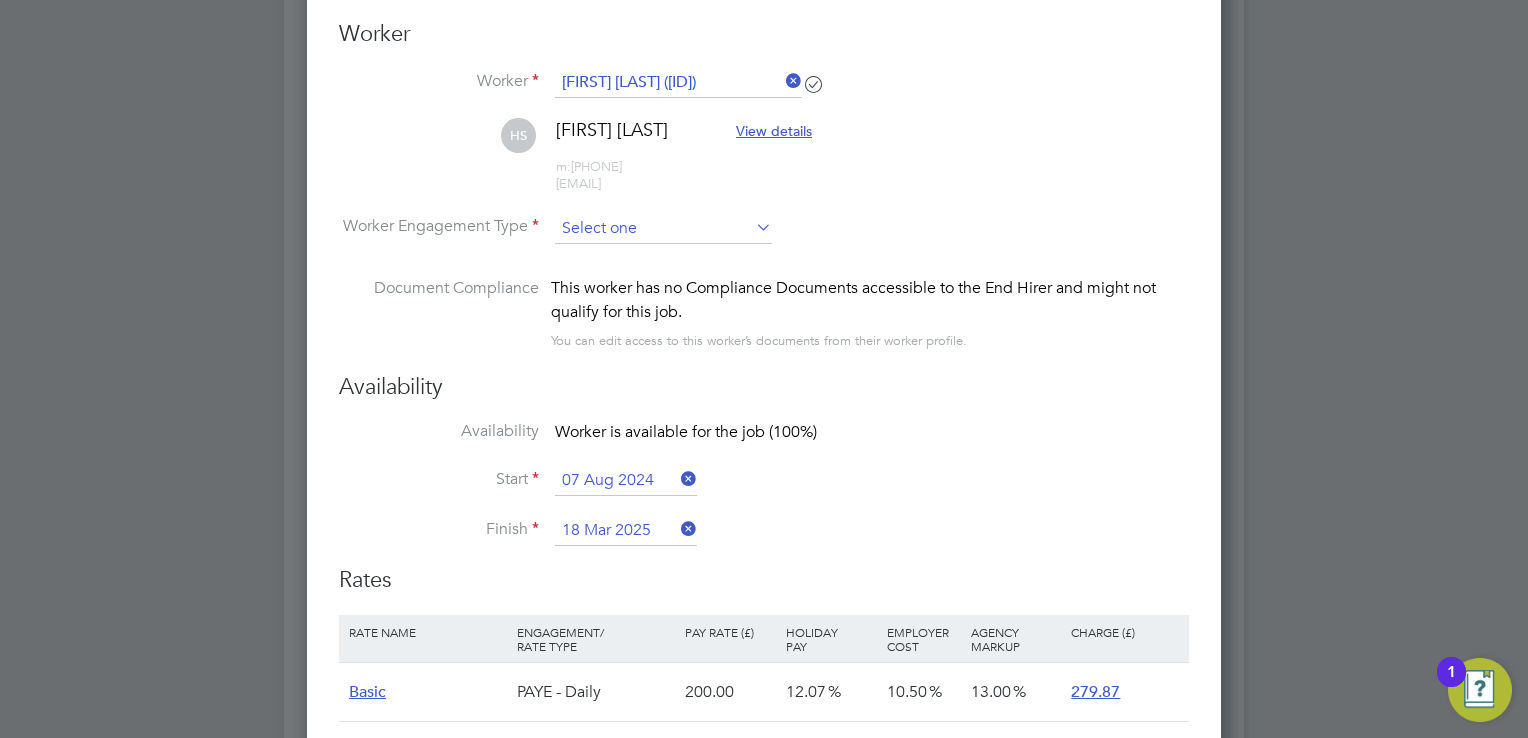 click at bounding box center (663, 229) 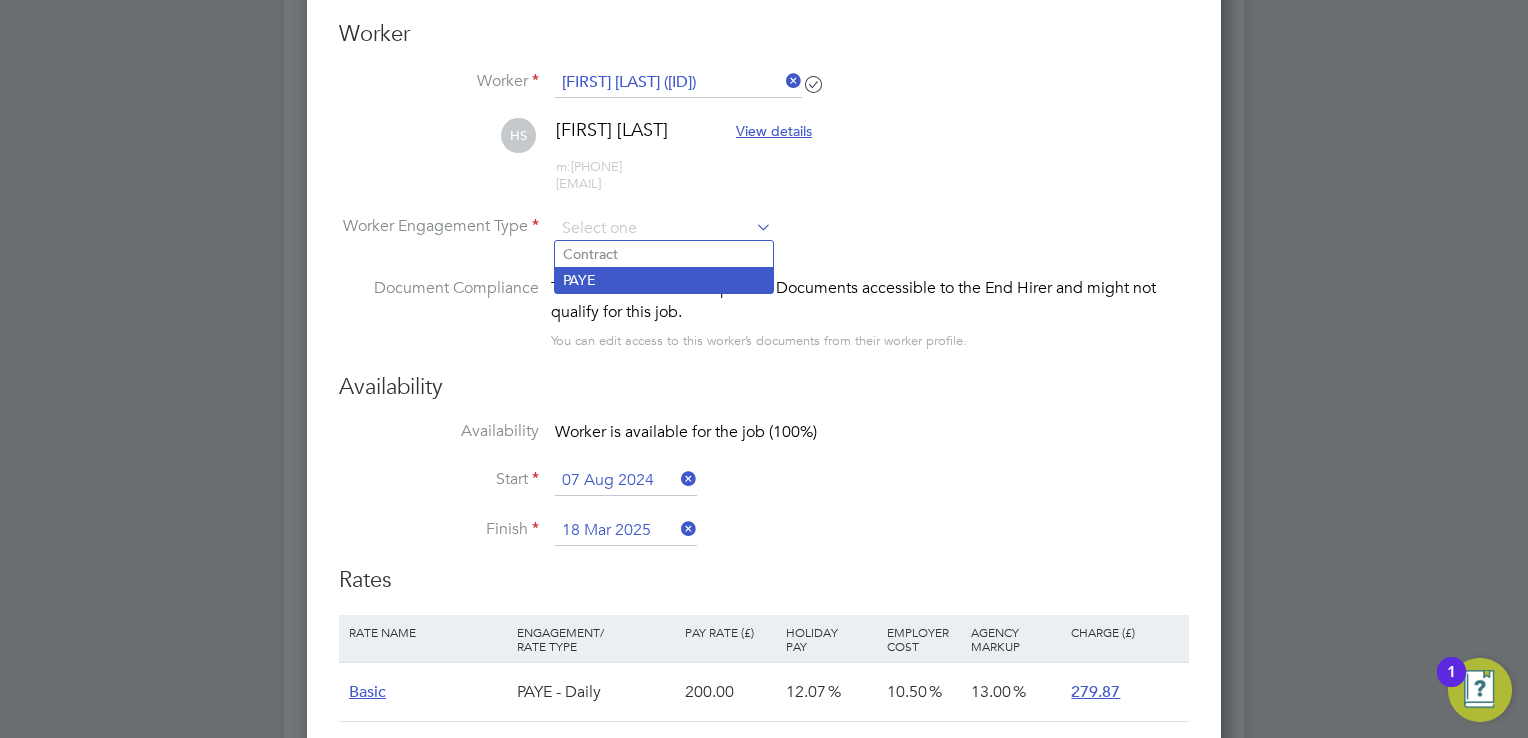 click on "PAYE" 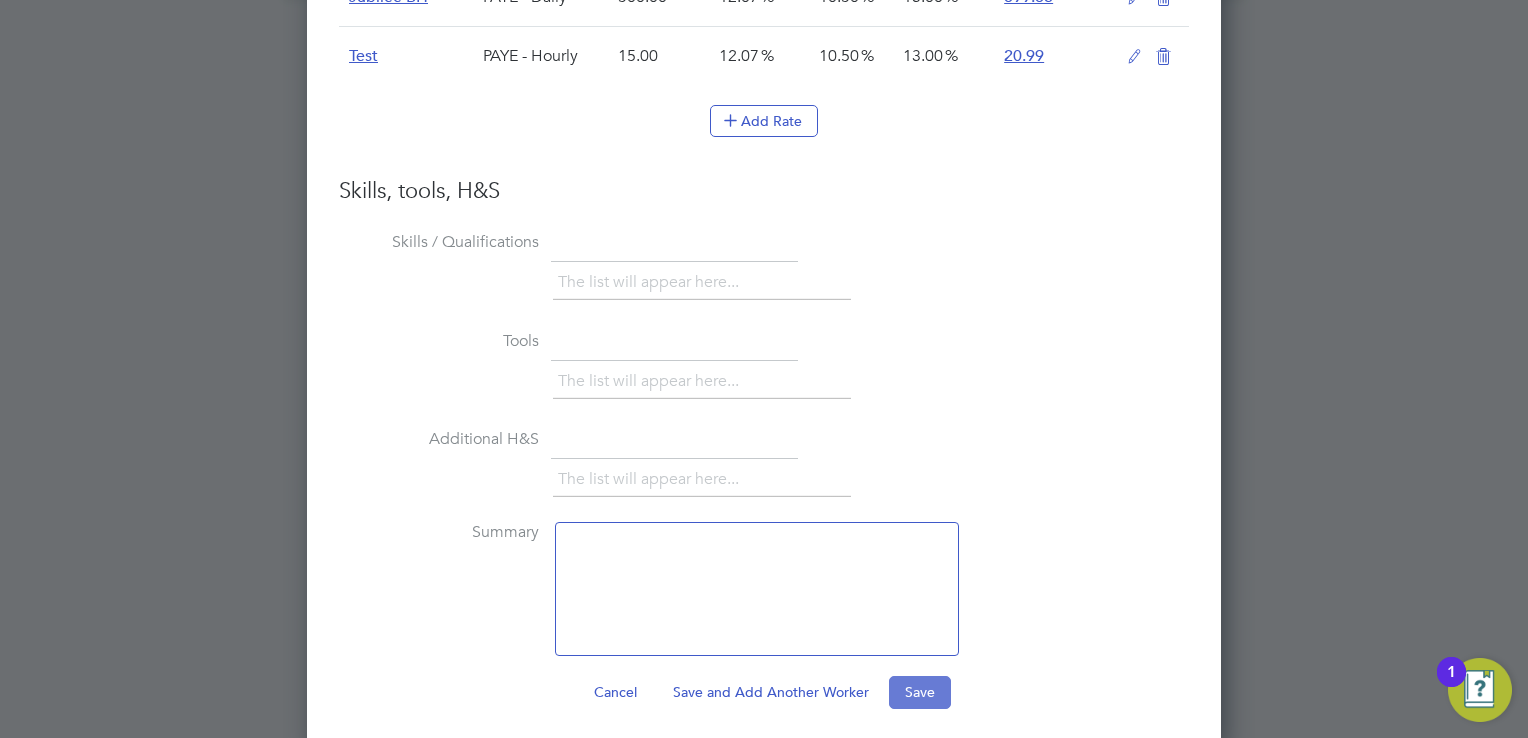 click on "Save" at bounding box center (920, 692) 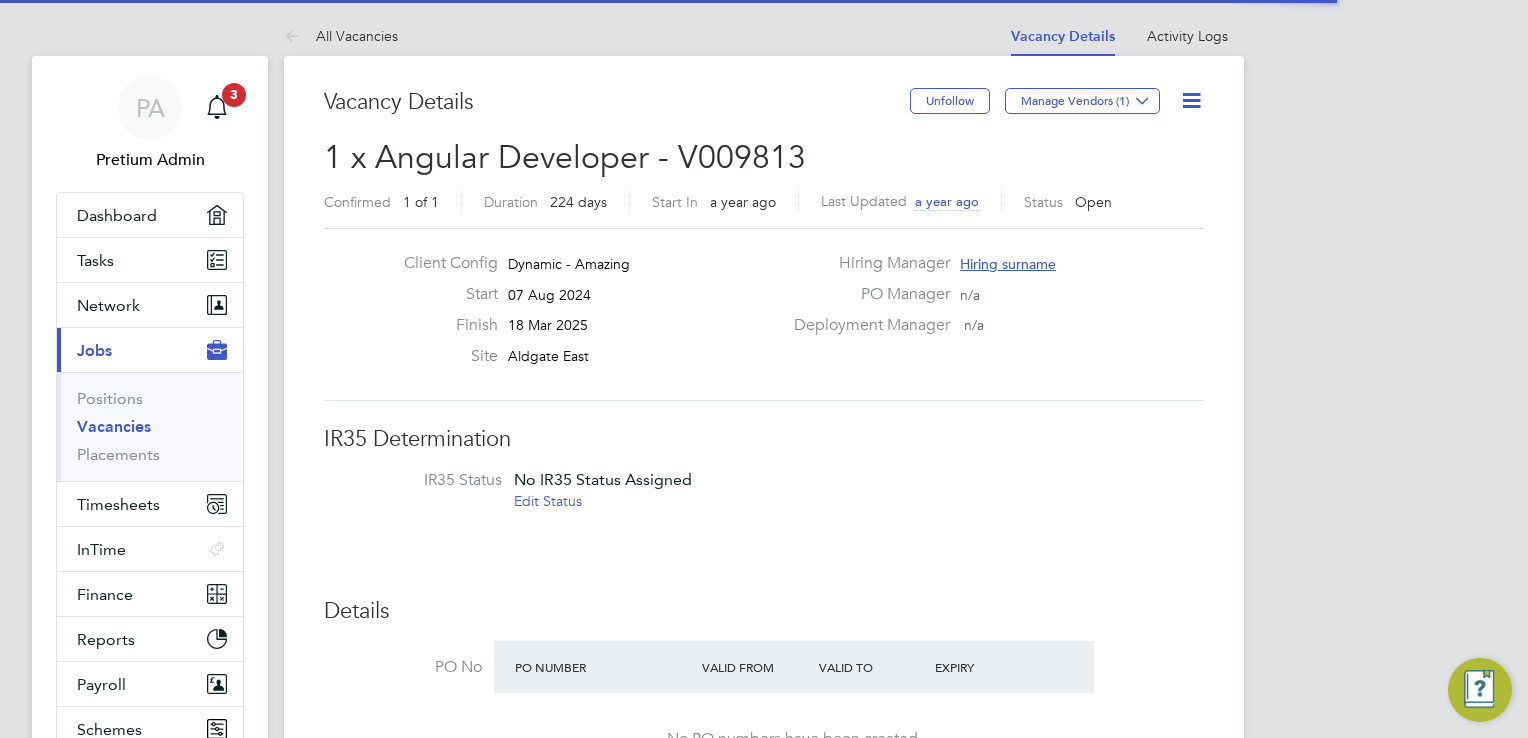 type 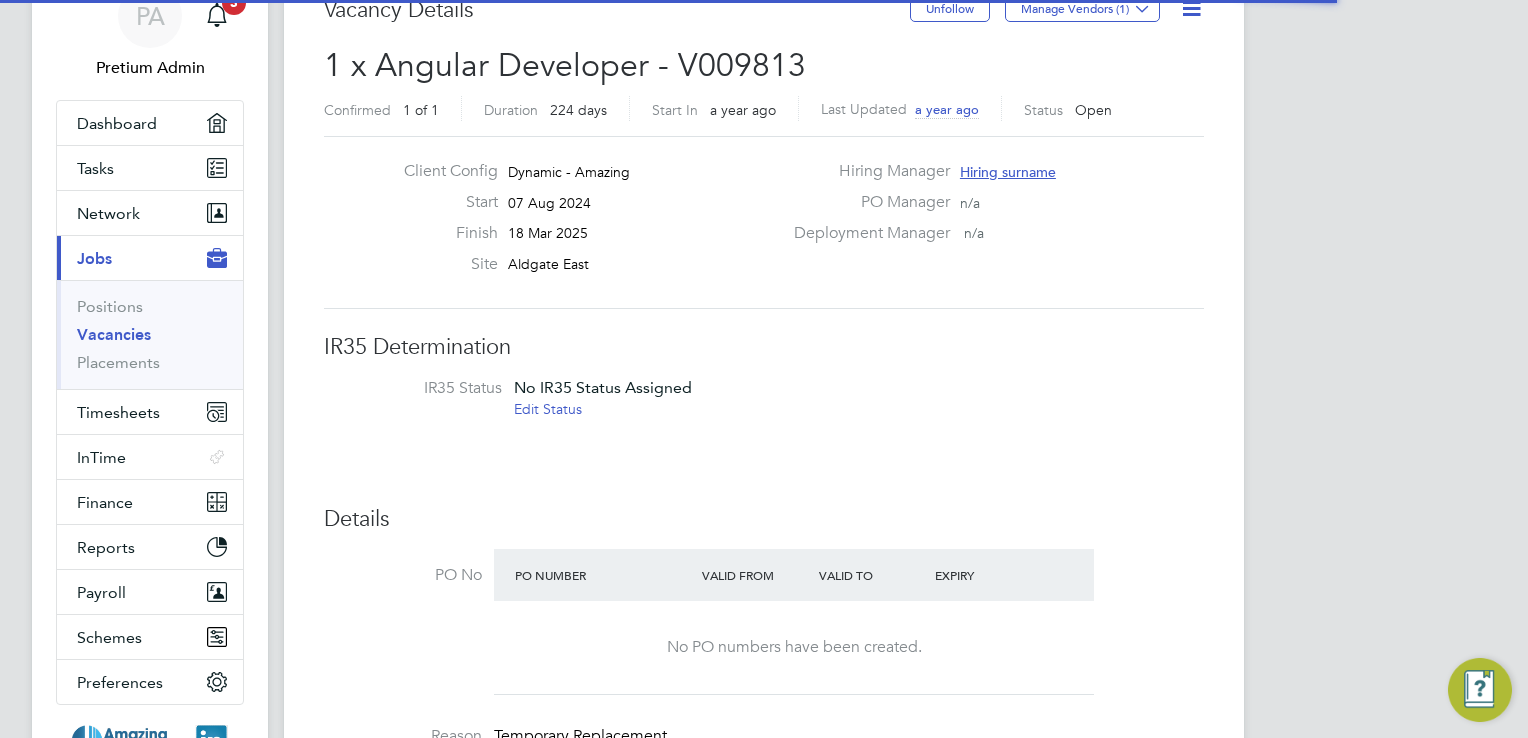 scroll, scrollTop: 10, scrollLeft: 9, axis: both 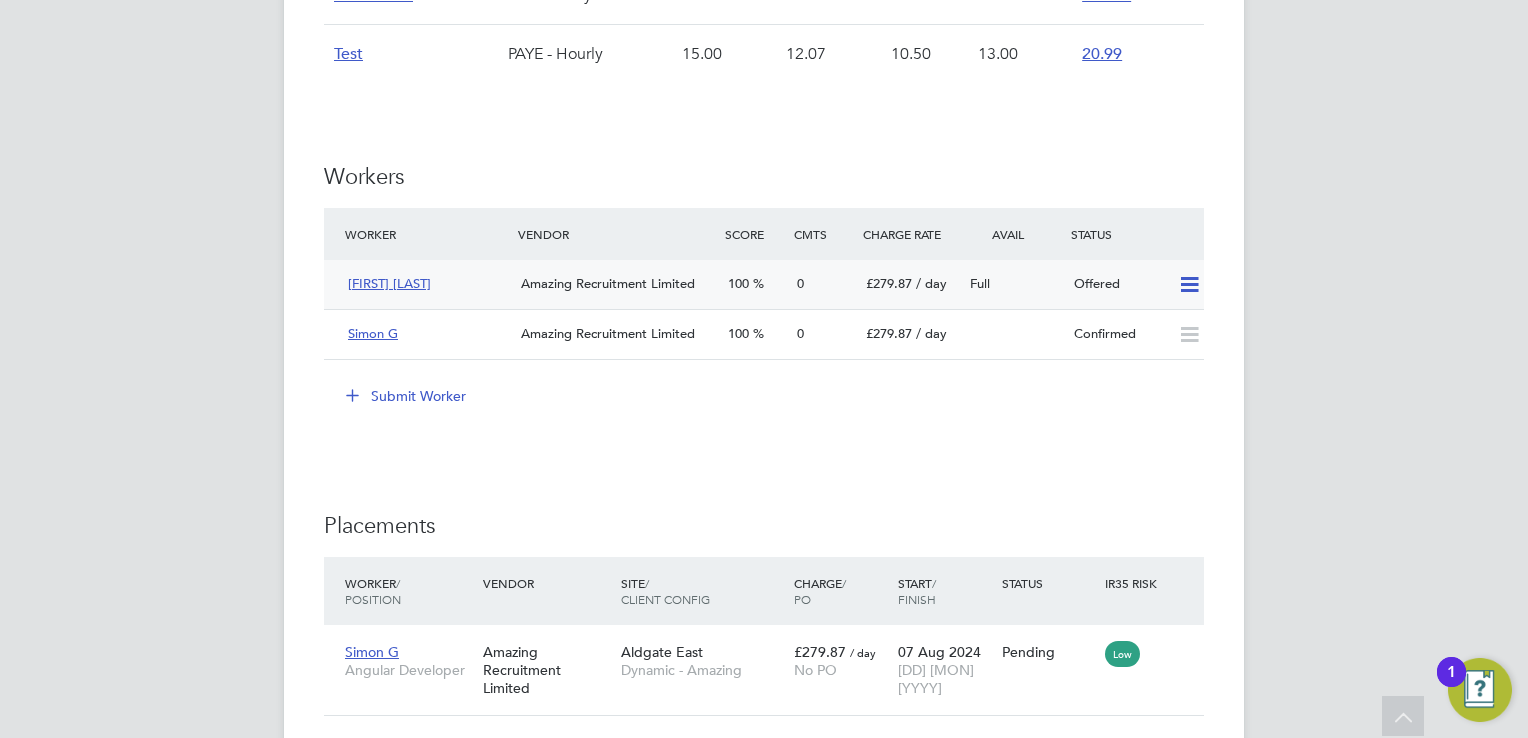 click 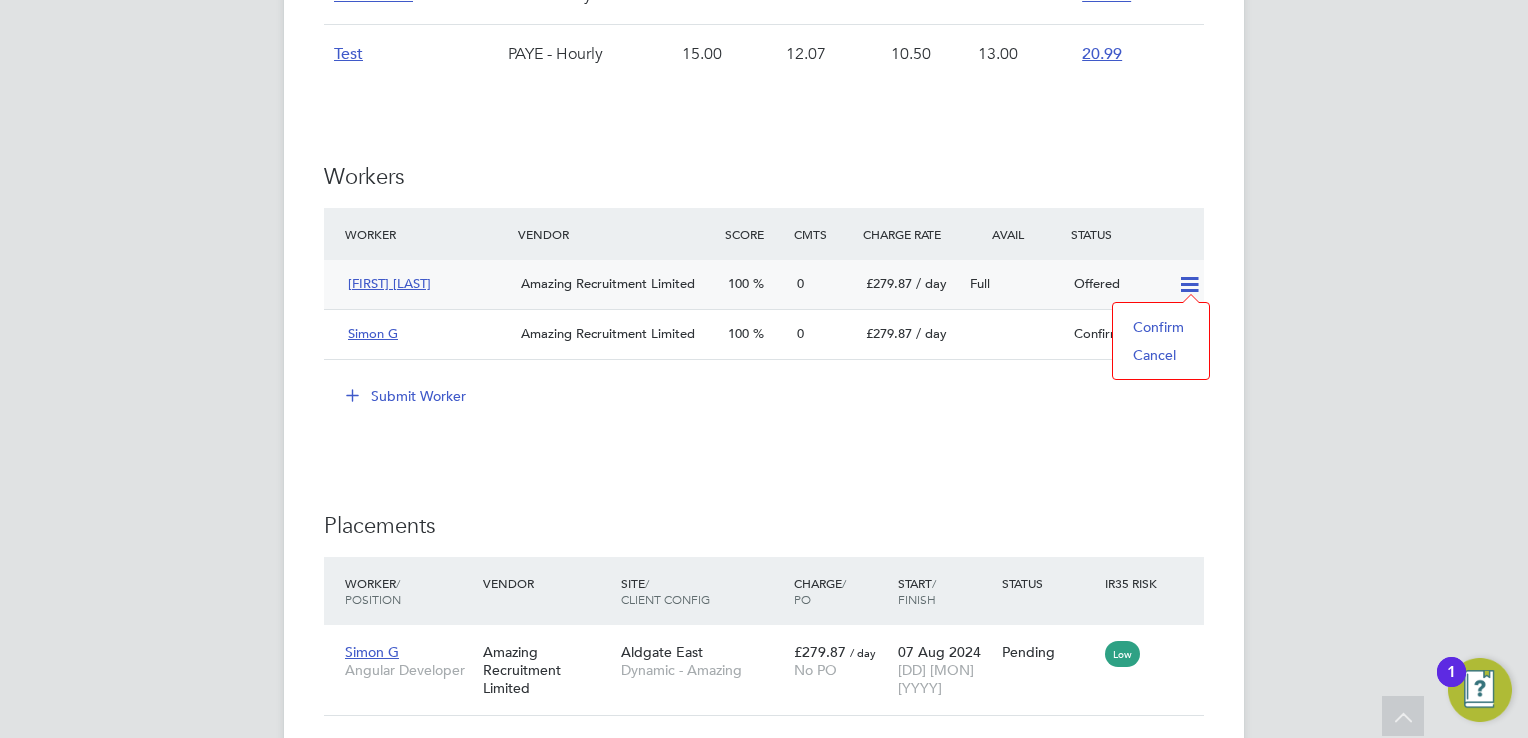 click on "Cancel" 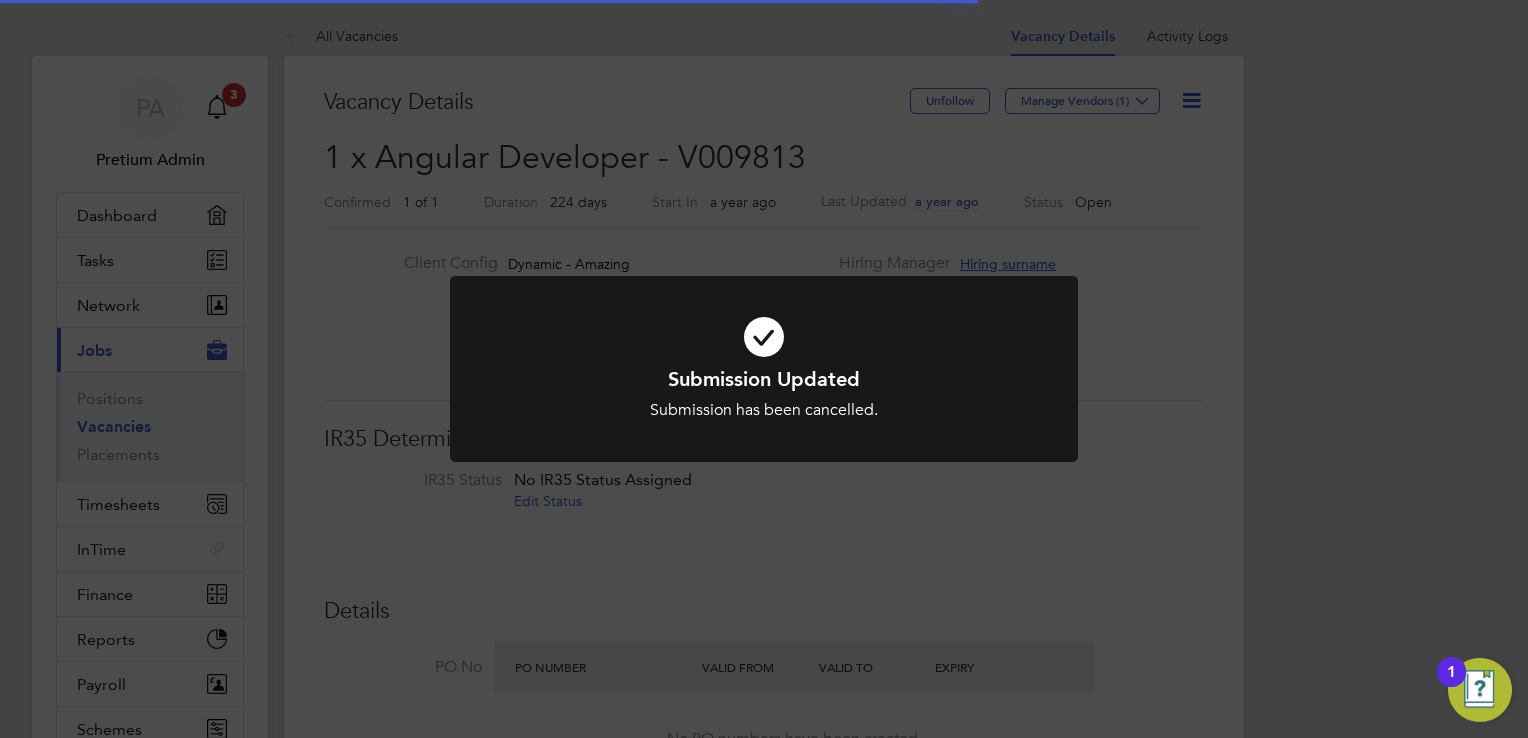 click on "Submission Updated Submission has been cancelled. Cancel Okay" 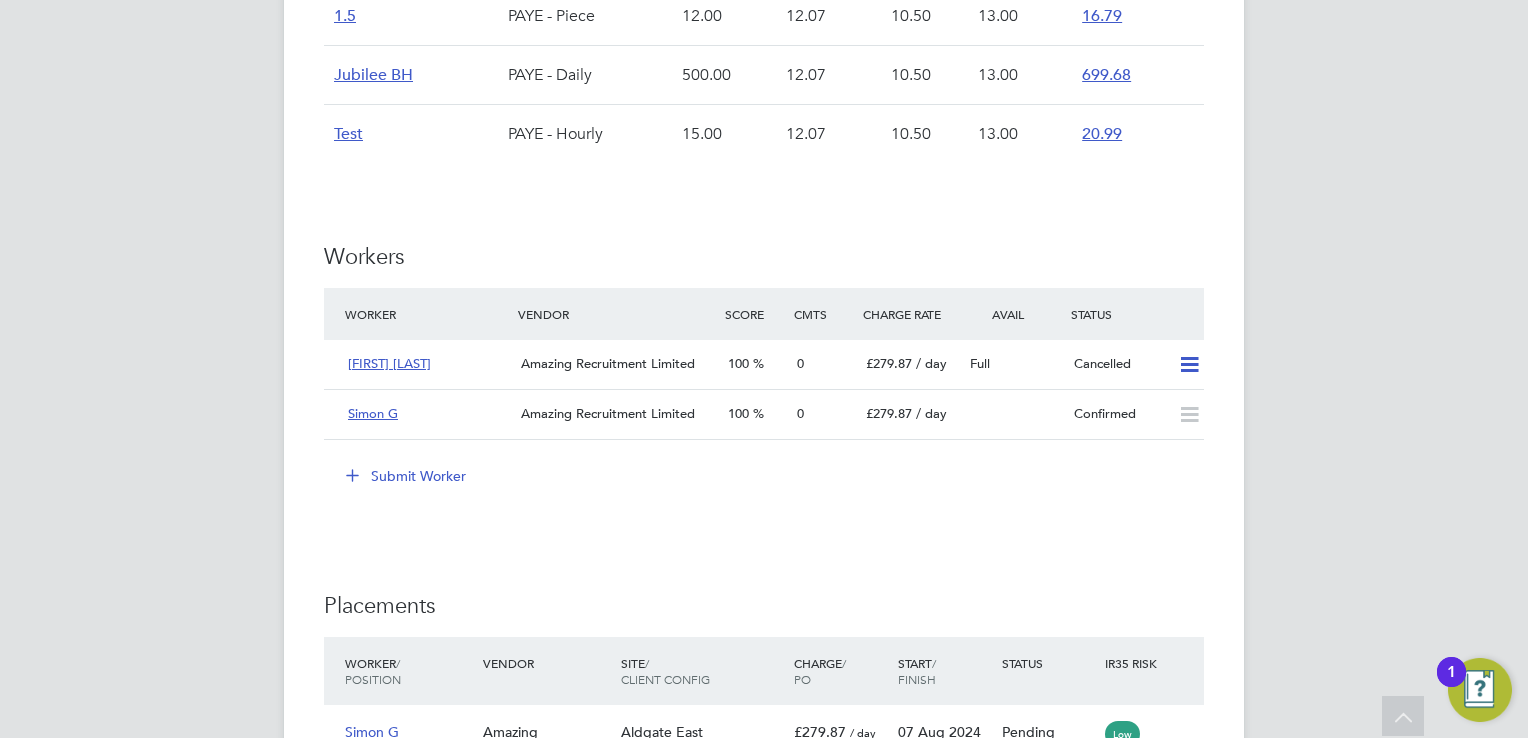 click on "Submit Worker" 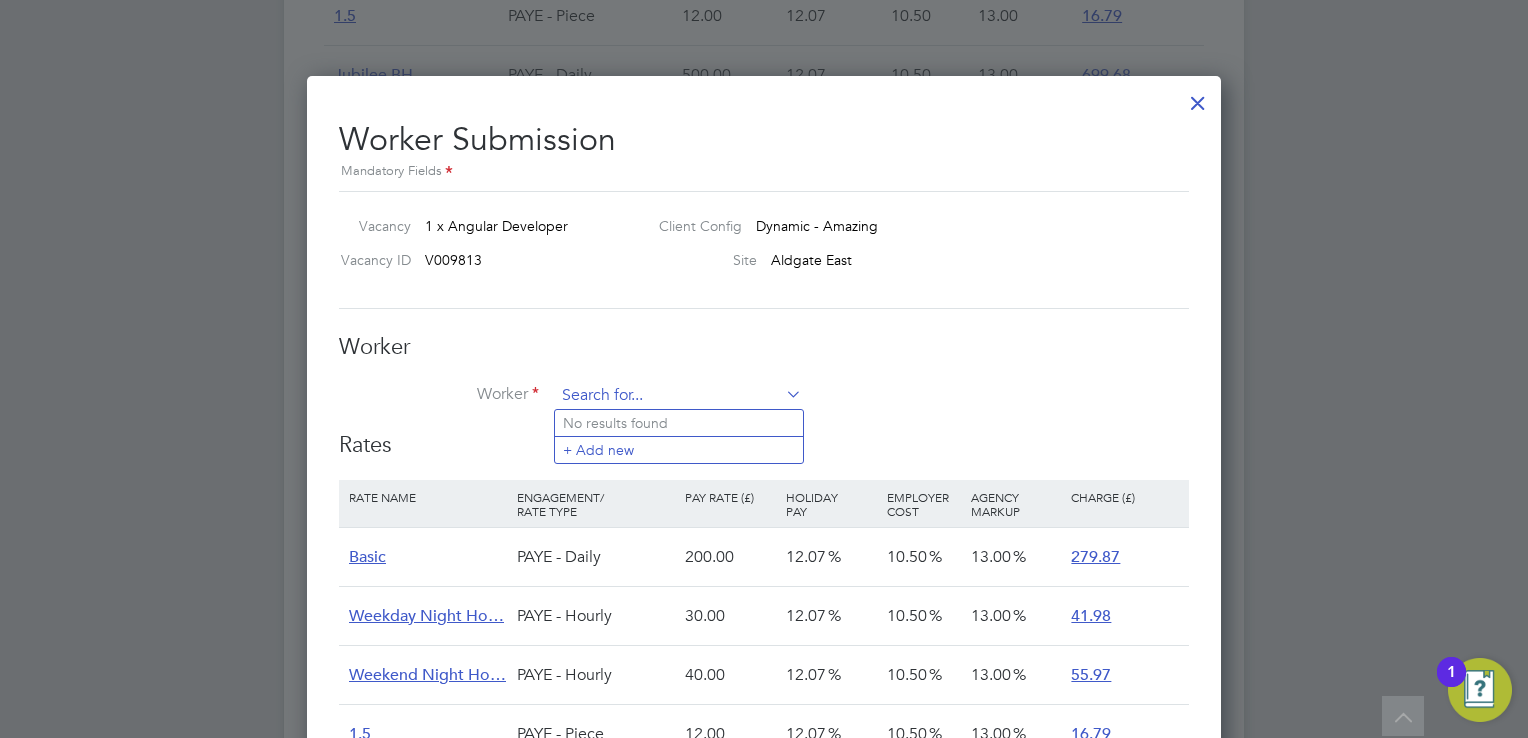click at bounding box center (678, 396) 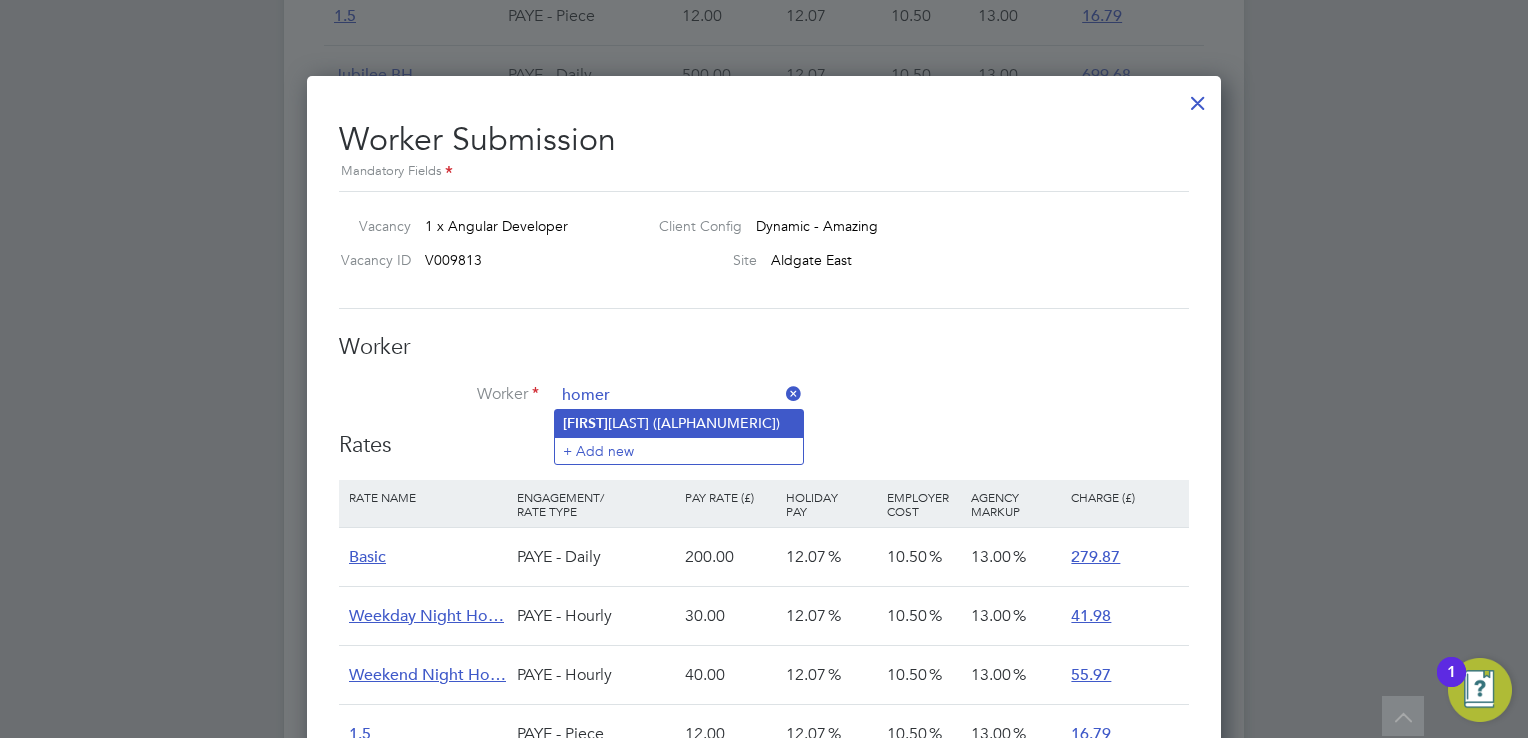 click on "Homer  S (HS345678)" 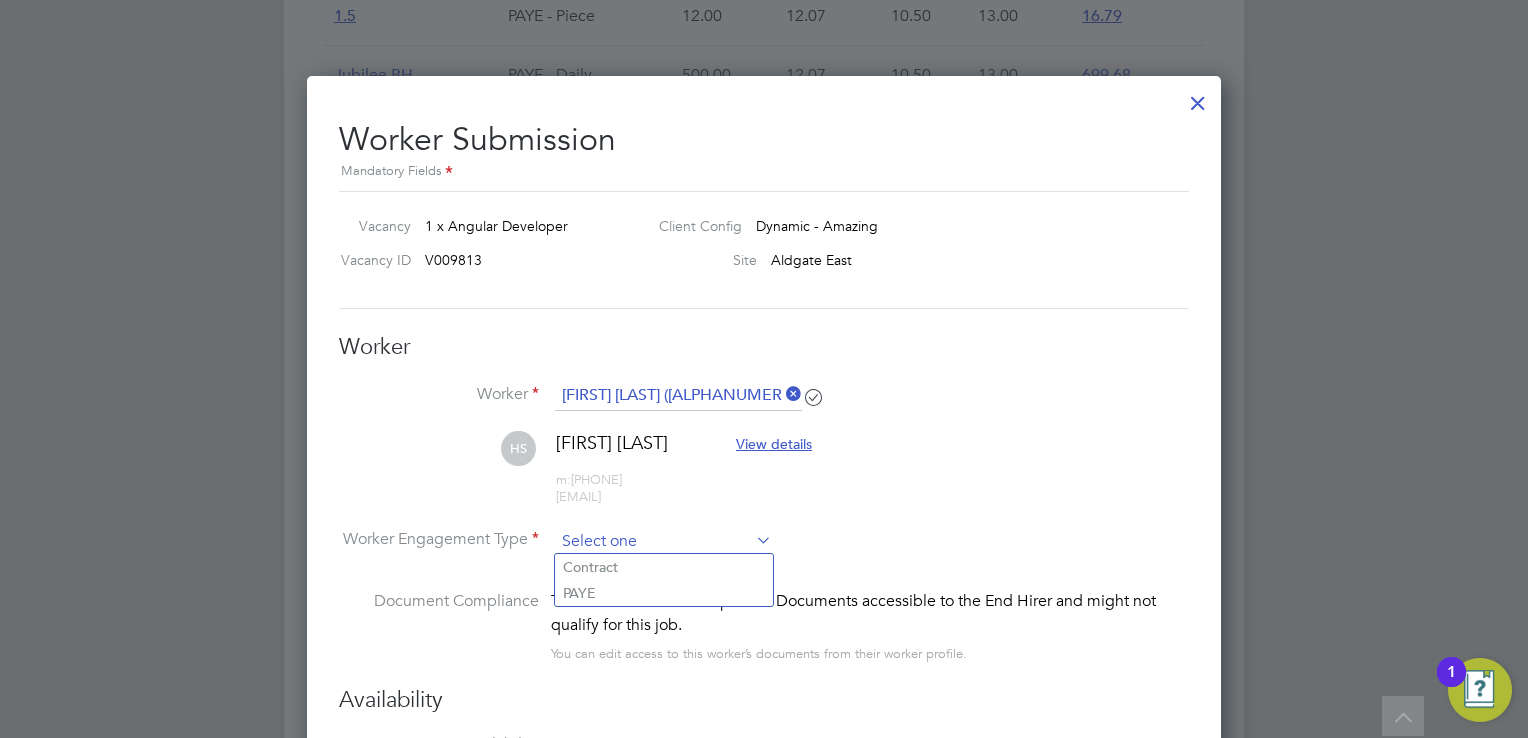 click at bounding box center [663, 542] 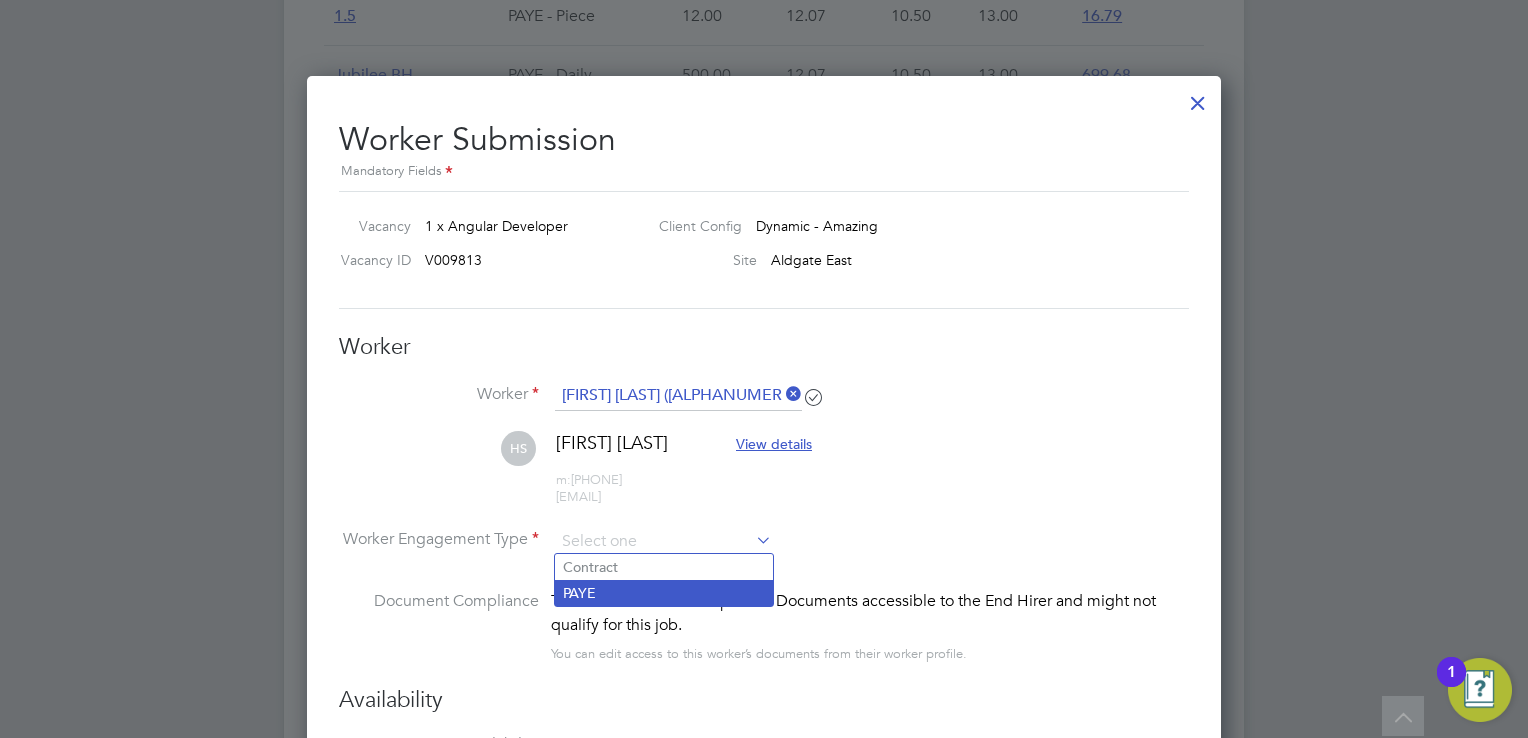click on "PAYE" 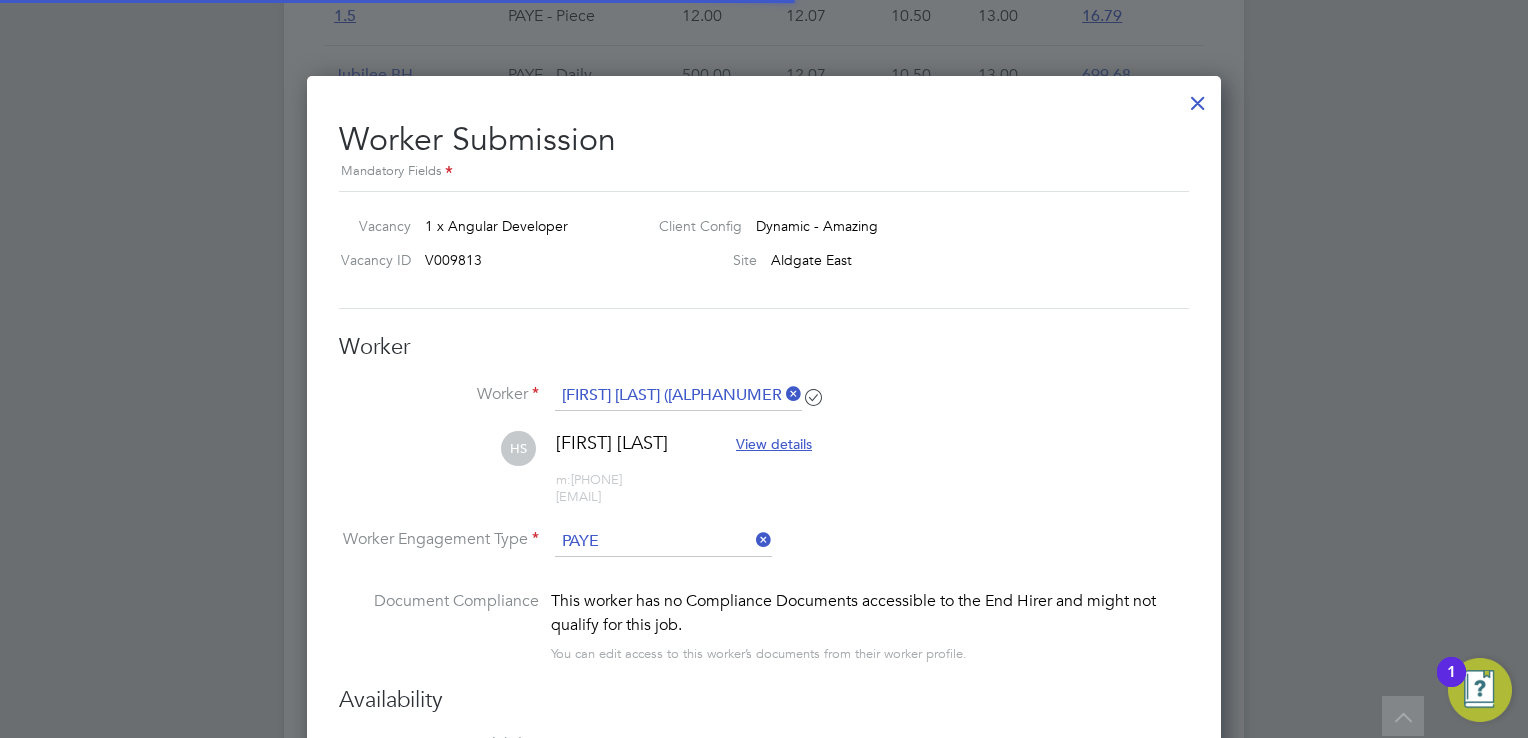 click on "HS Homer S   View details m:  07100190084   192344@testop.com" at bounding box center (764, 478) 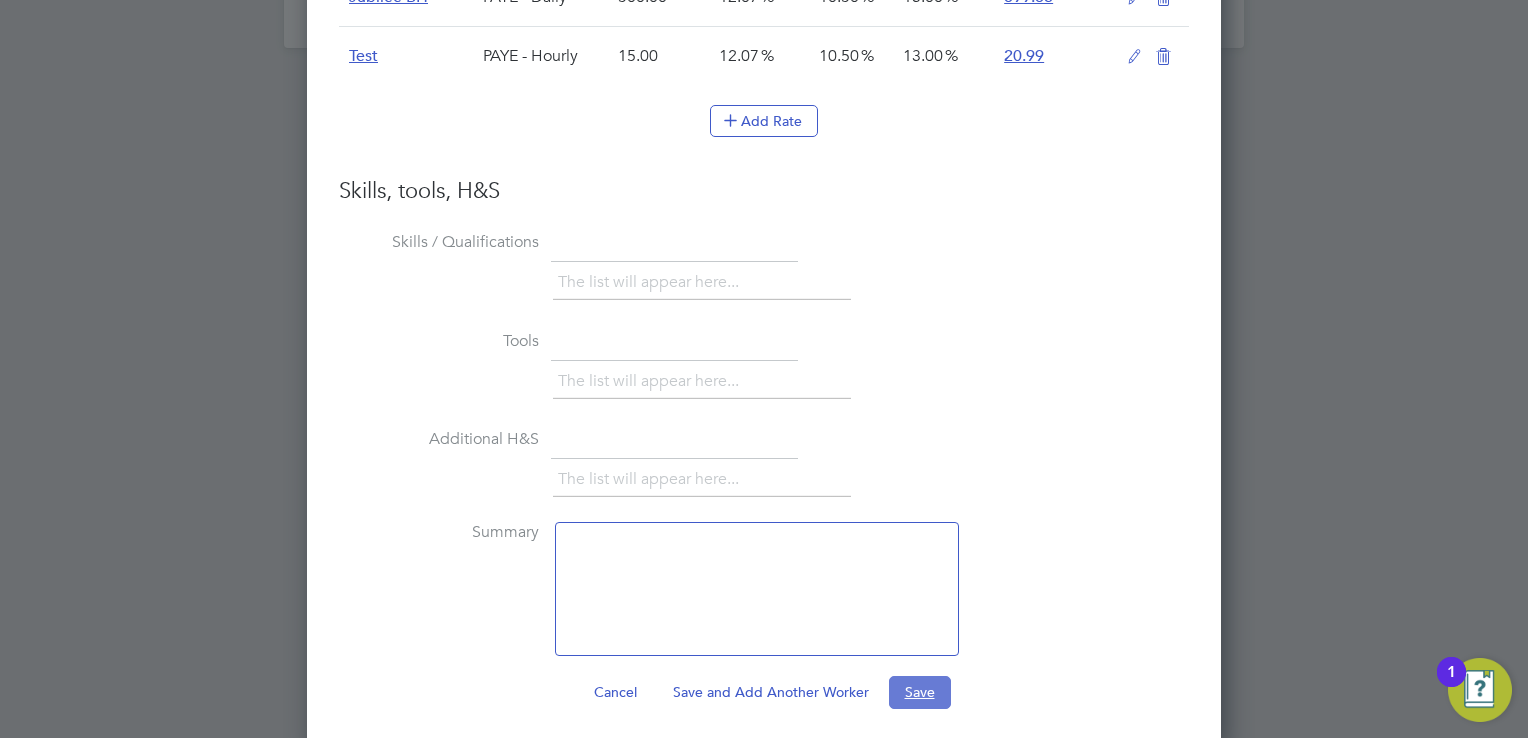 click on "Save" at bounding box center (920, 692) 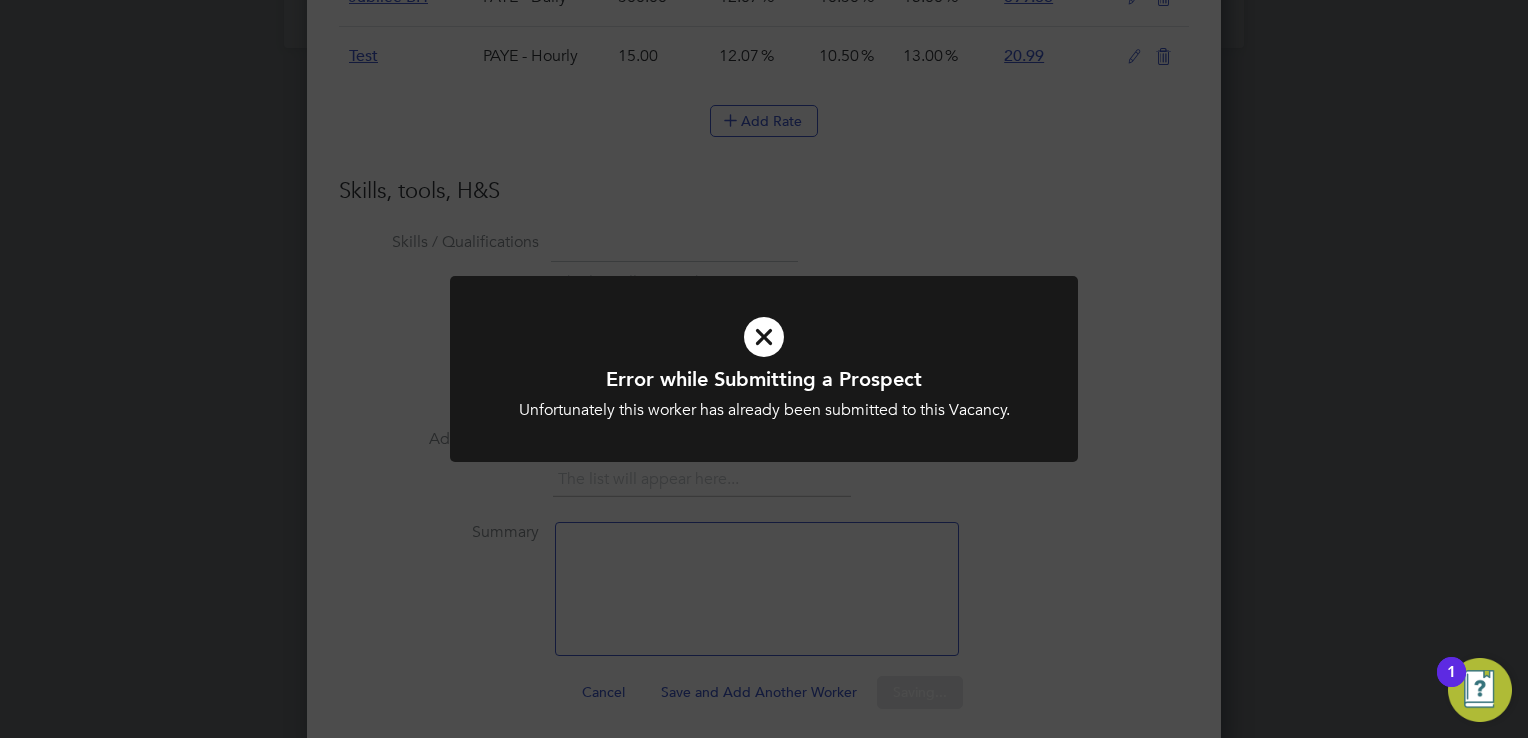 click on "Error while Submitting a Prospect Unfortunately this worker has already been submitted to this Vacancy. Cancel Okay" 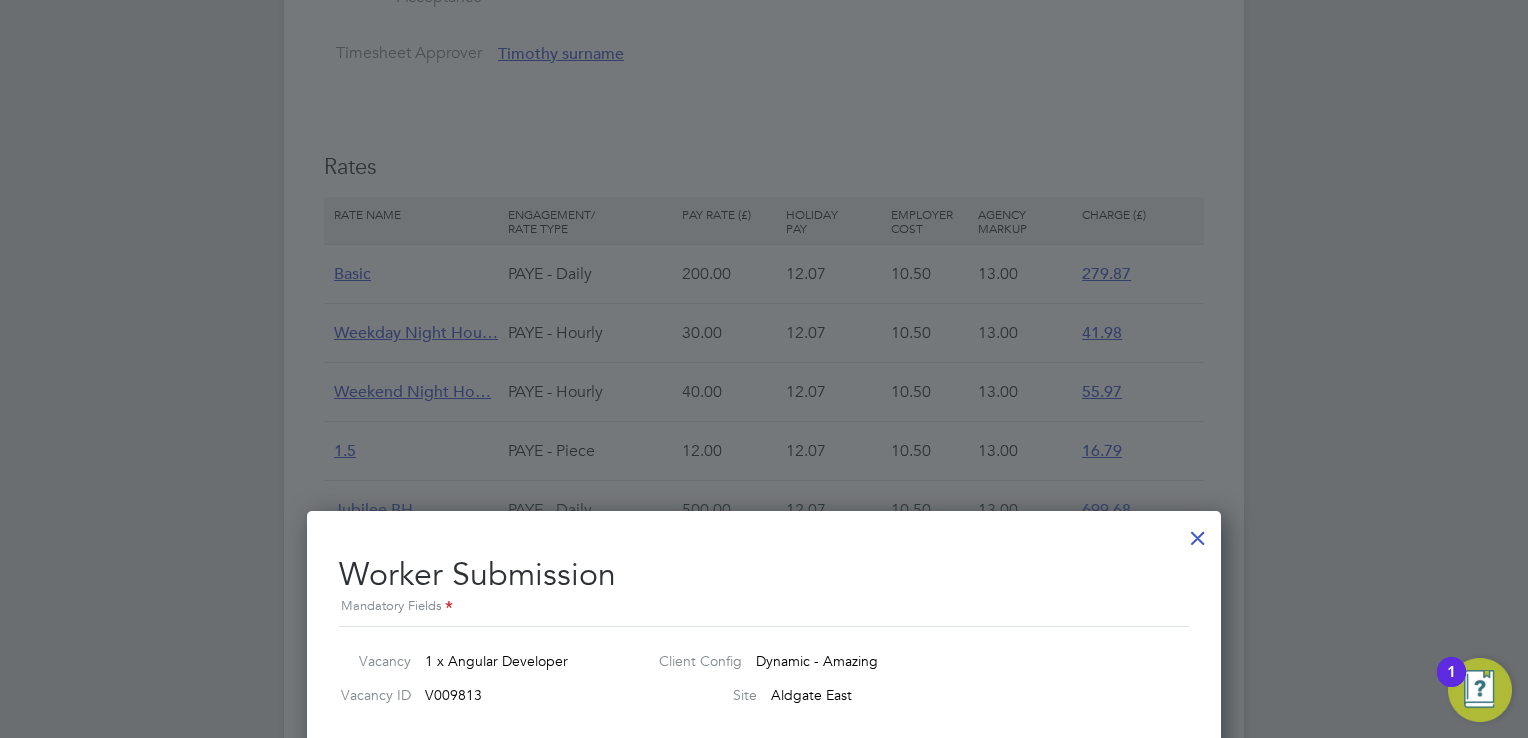 click at bounding box center [1198, 533] 